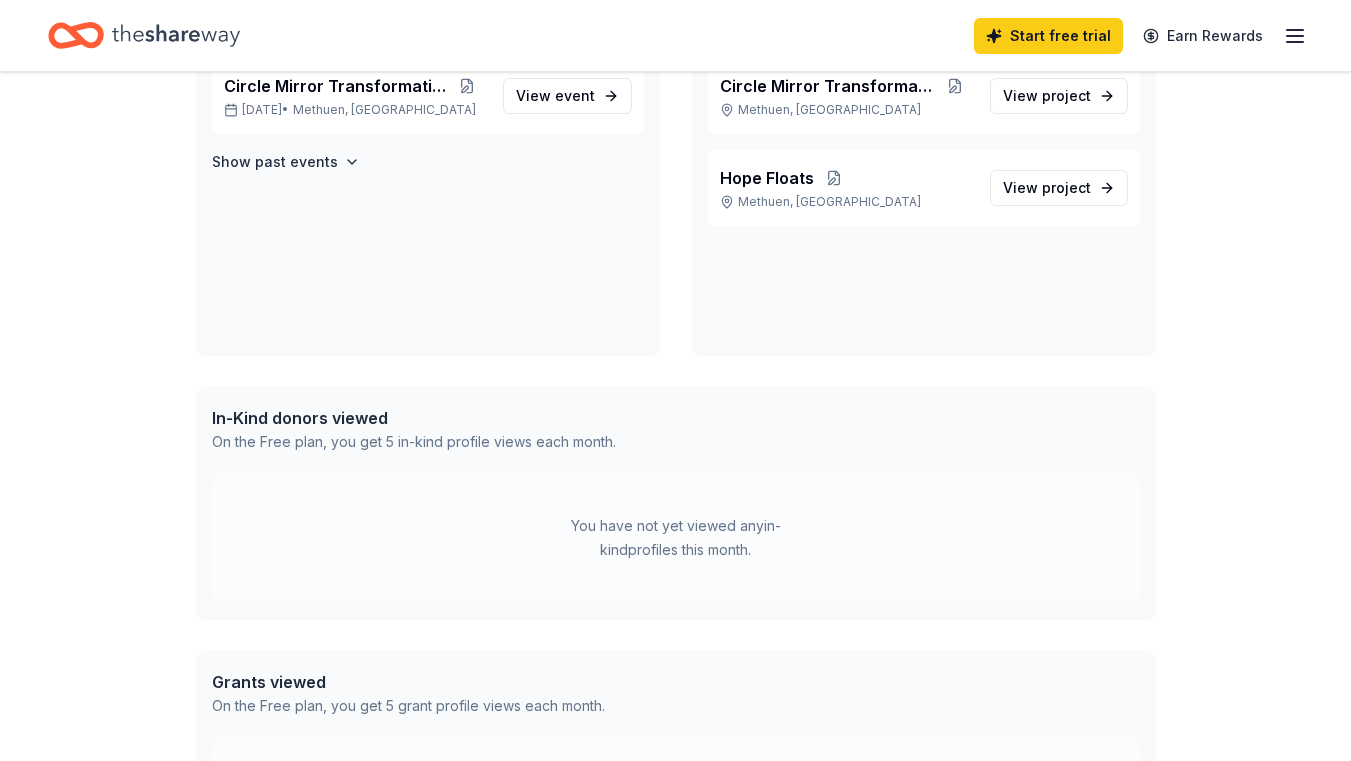 scroll, scrollTop: 0, scrollLeft: 0, axis: both 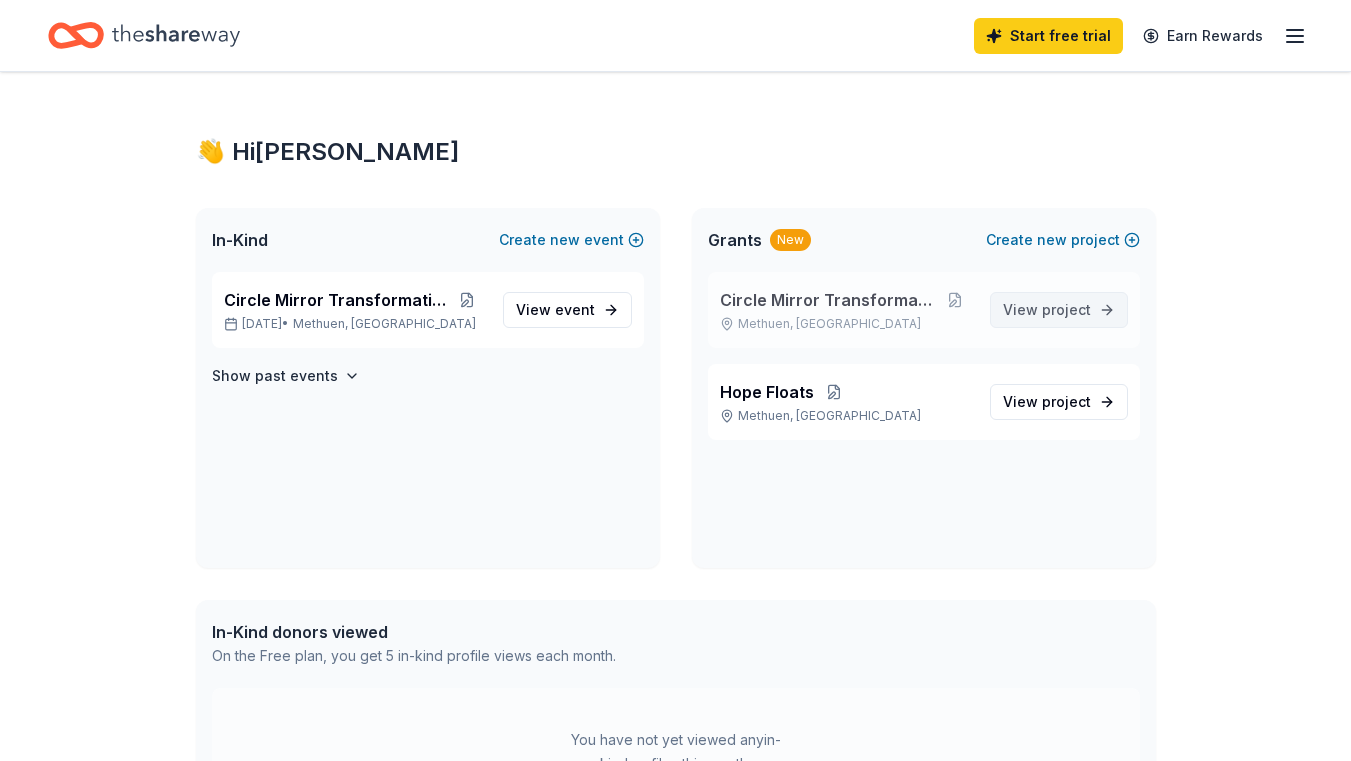 click on "View   project" at bounding box center [1047, 310] 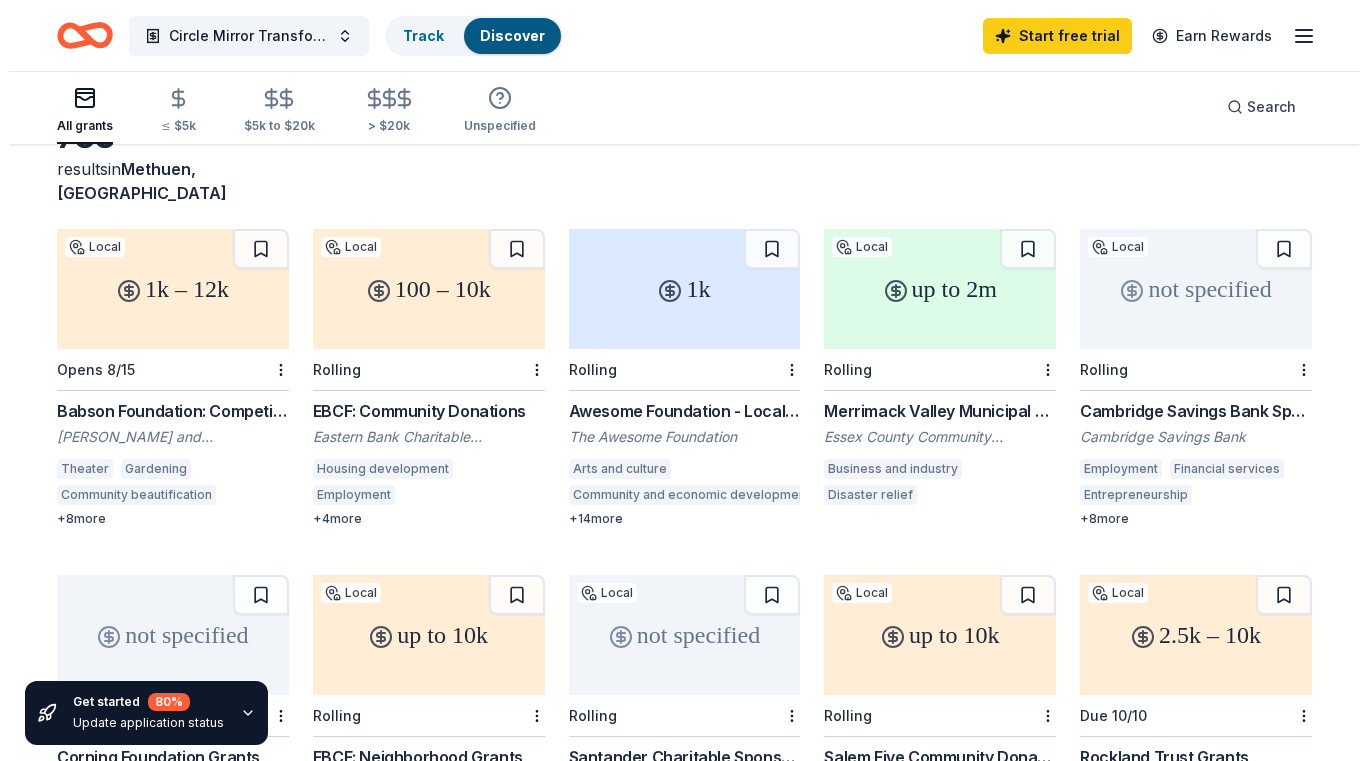 scroll, scrollTop: 0, scrollLeft: 0, axis: both 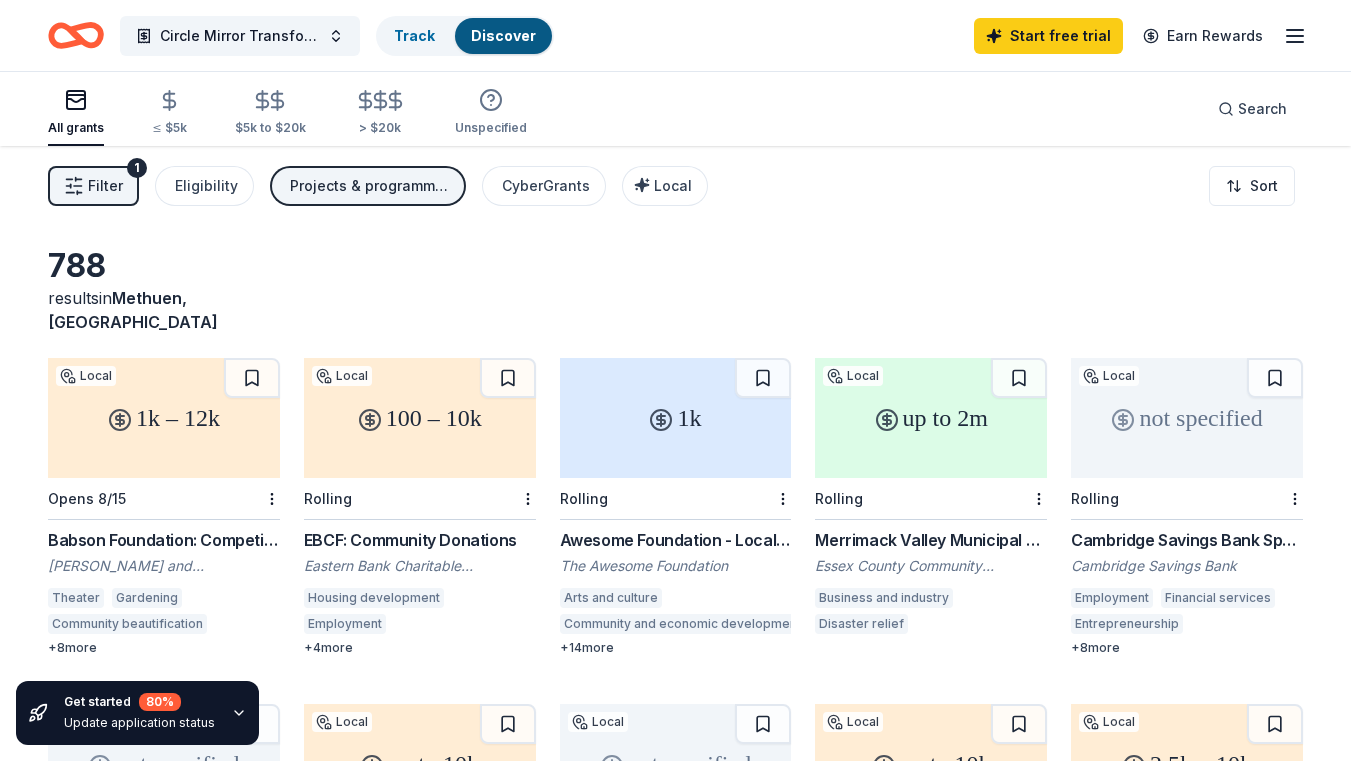 click on "Filter" at bounding box center (105, 186) 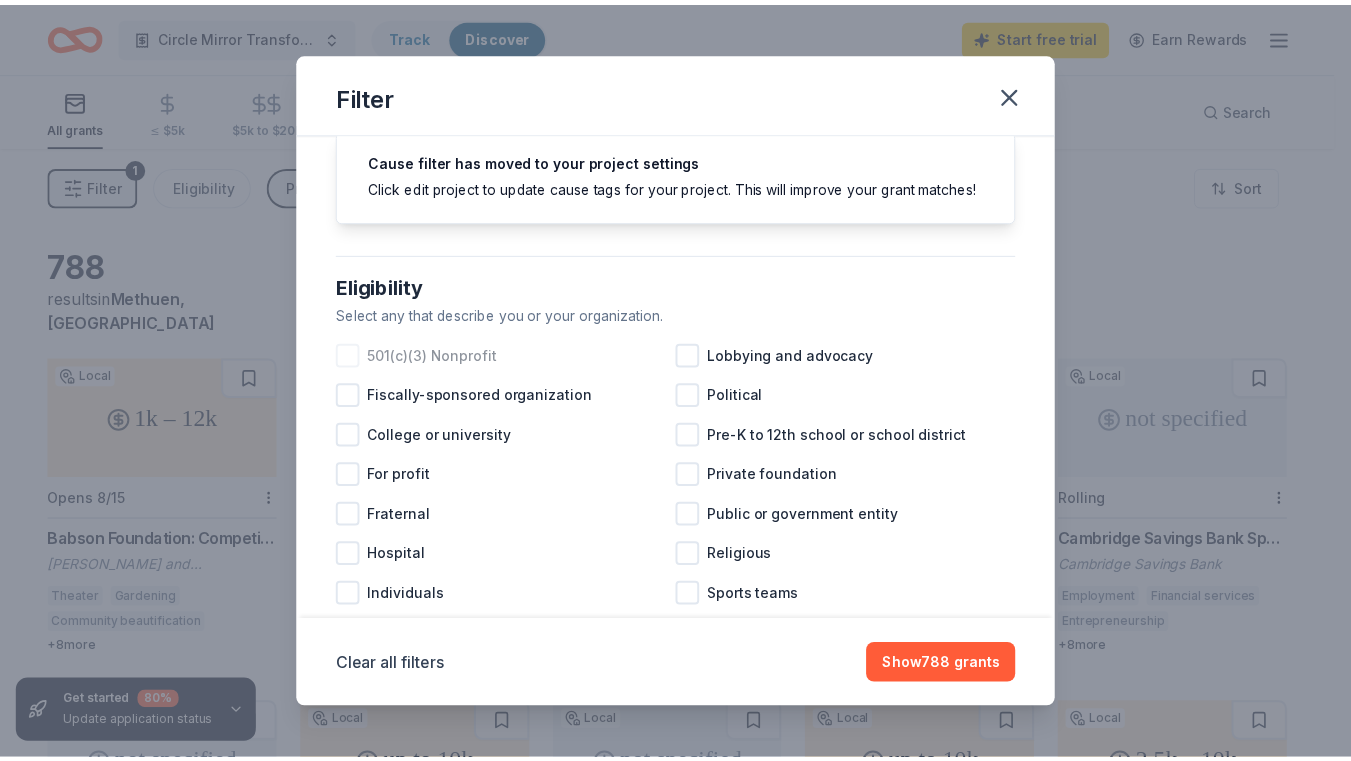 scroll, scrollTop: 100, scrollLeft: 0, axis: vertical 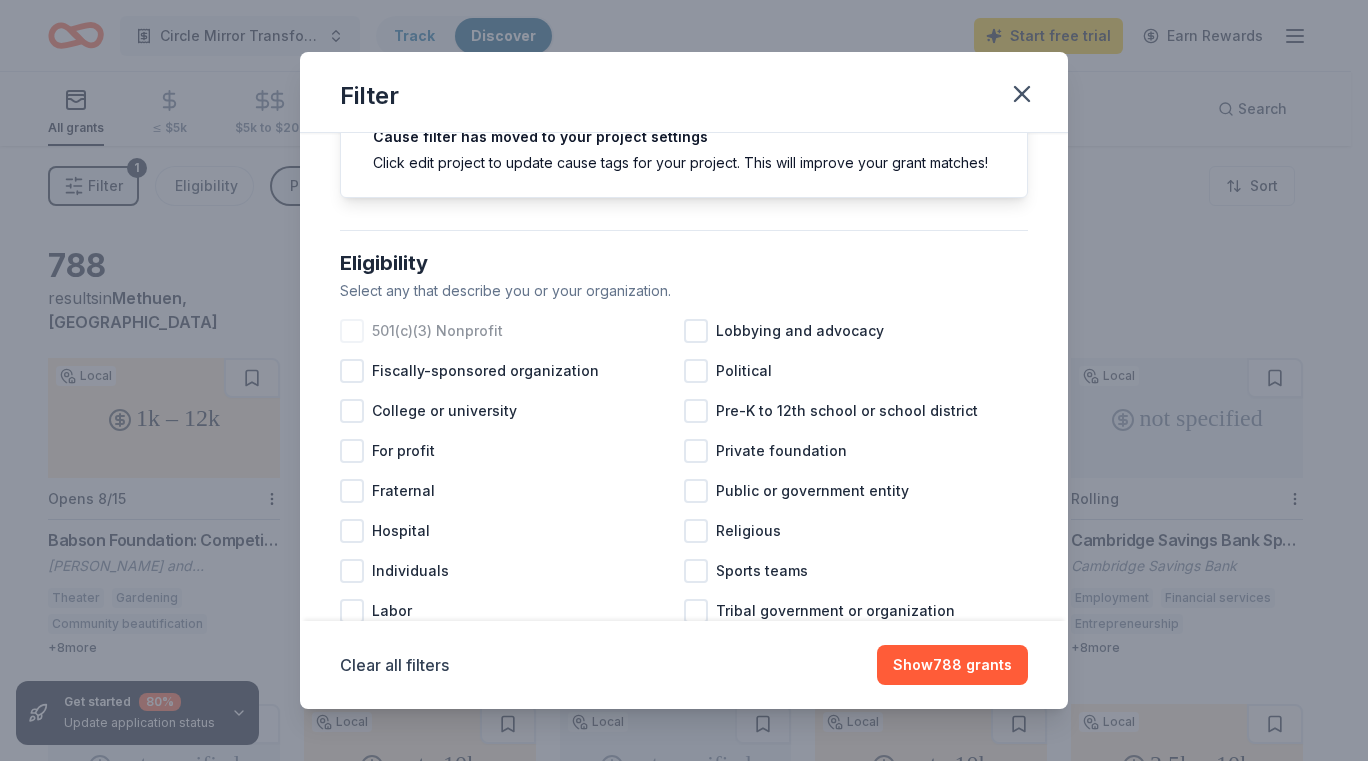 click at bounding box center [352, 331] 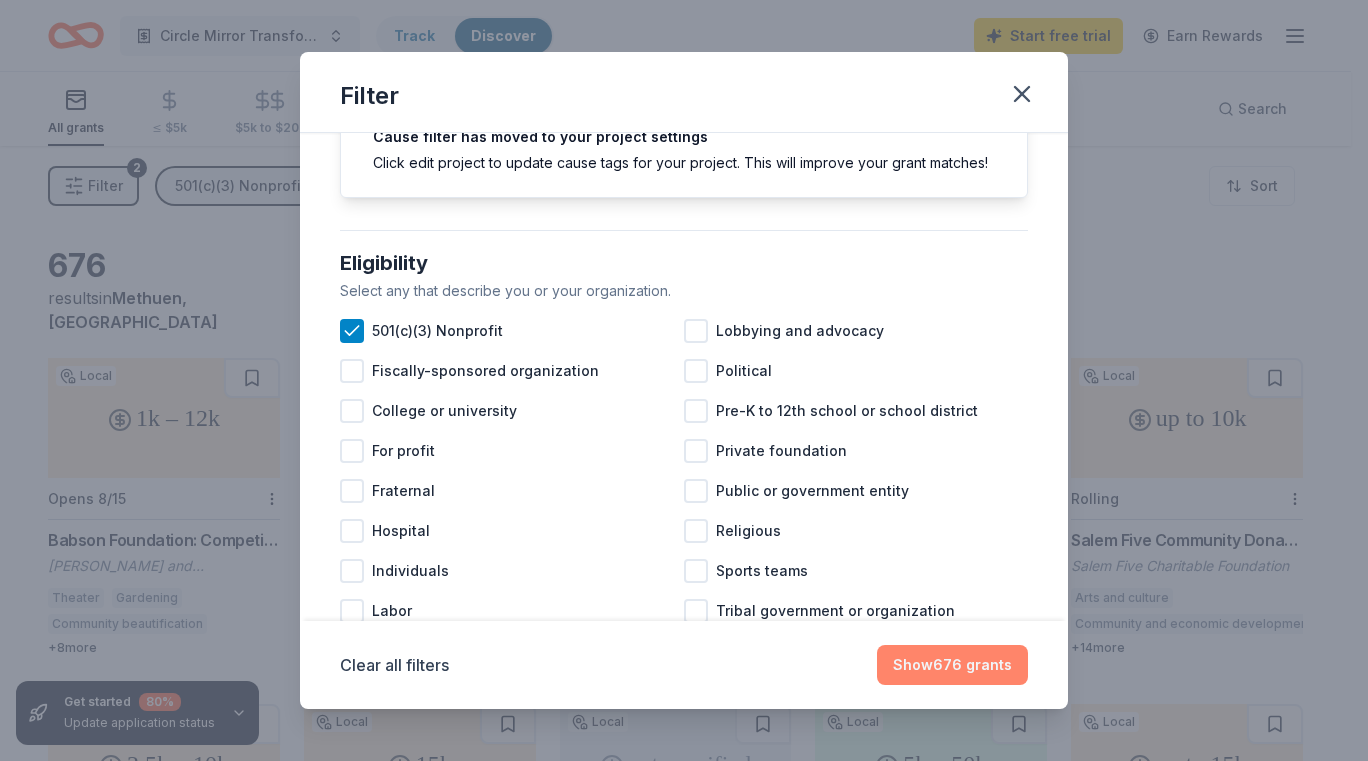 click on "Show  676   grants" at bounding box center [952, 665] 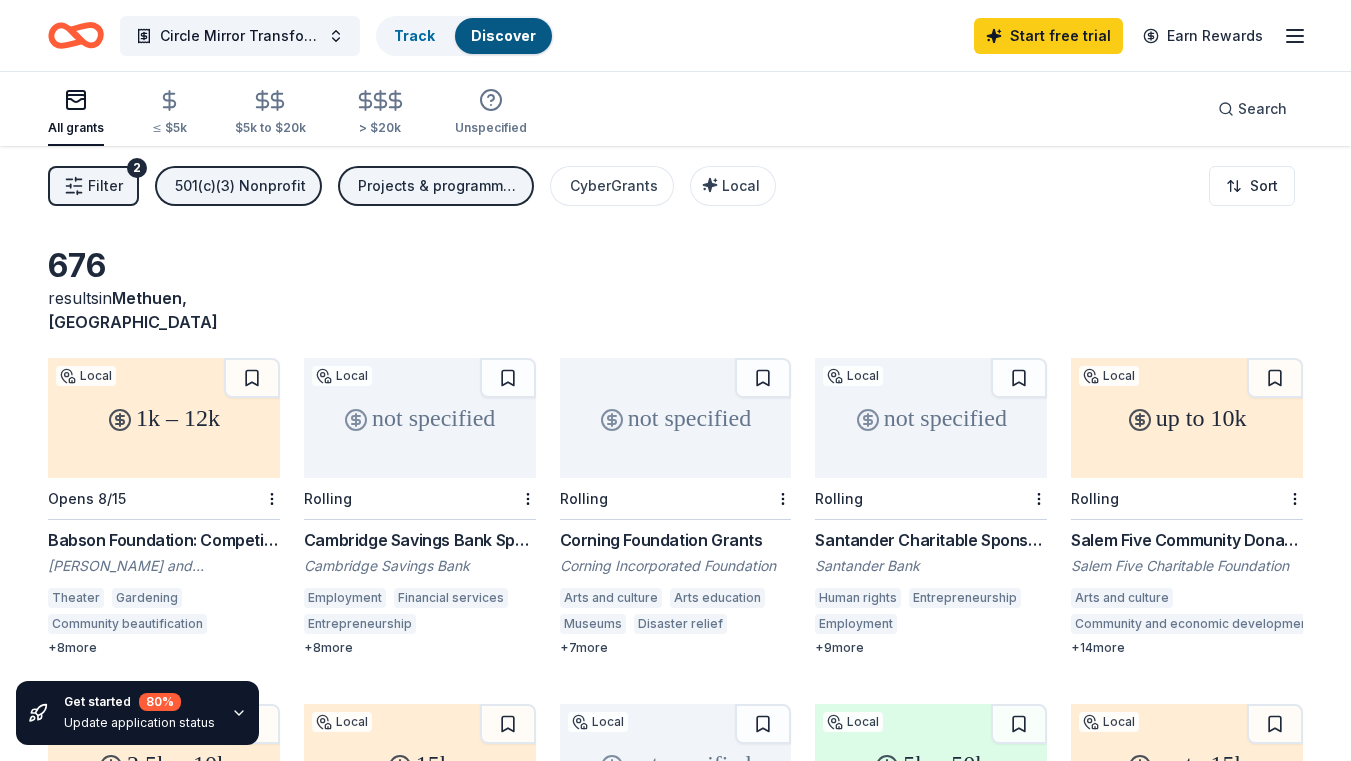 scroll, scrollTop: 100, scrollLeft: 0, axis: vertical 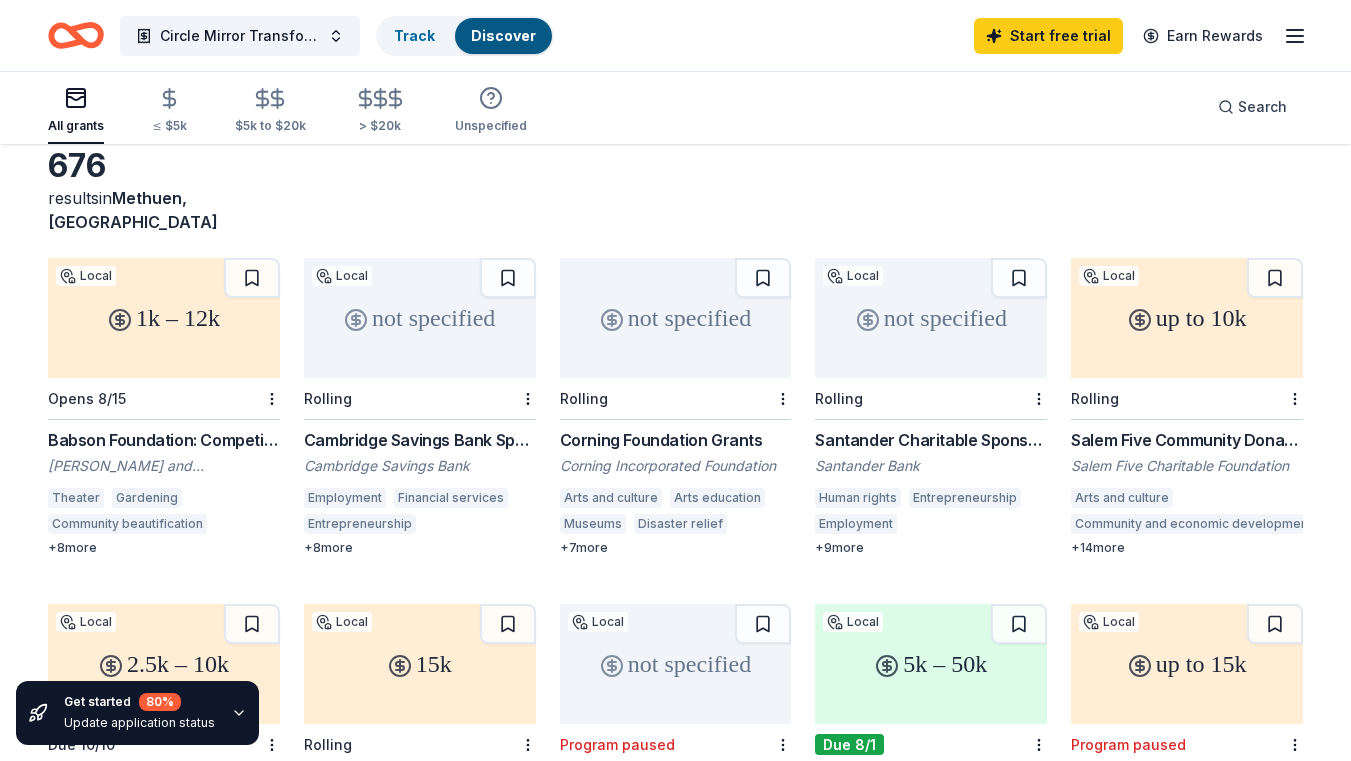 click on "Corning Foundation Grants" at bounding box center (676, 440) 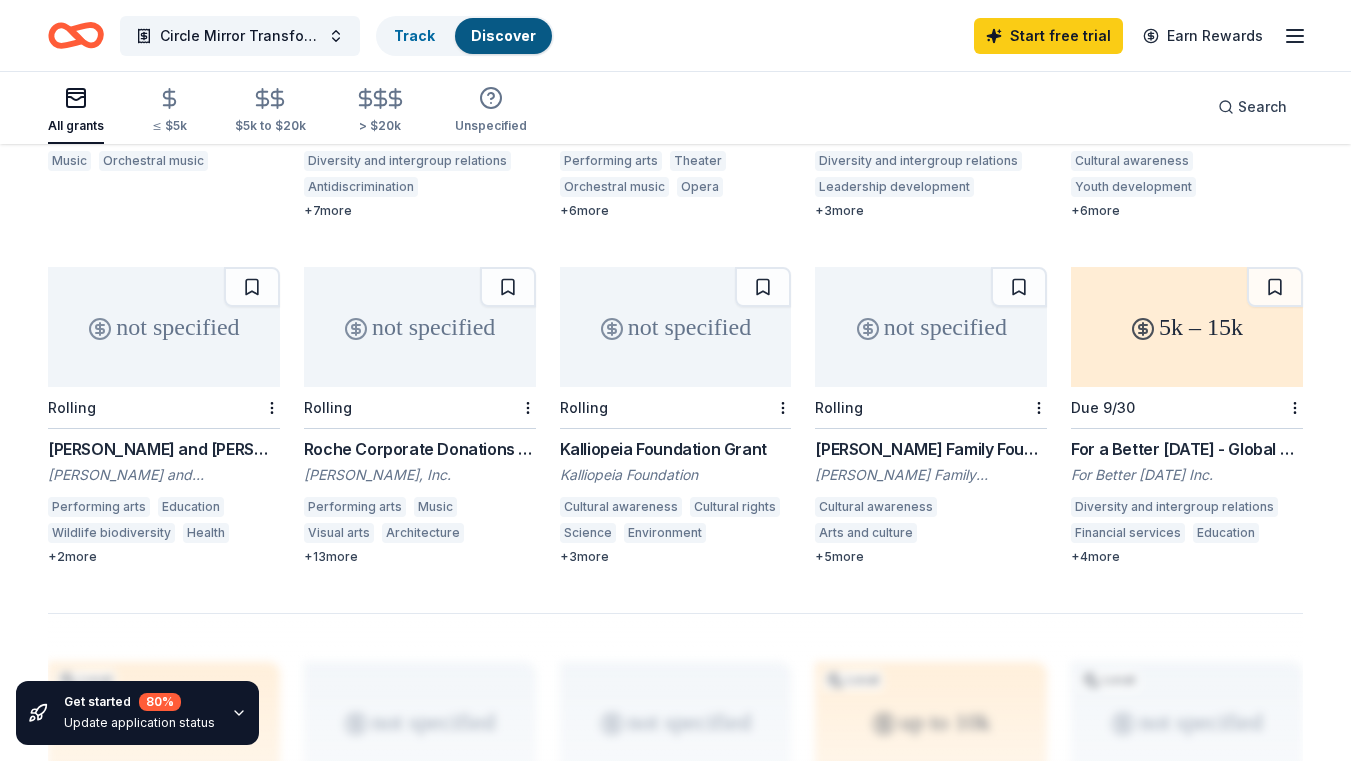 scroll, scrollTop: 1178, scrollLeft: 0, axis: vertical 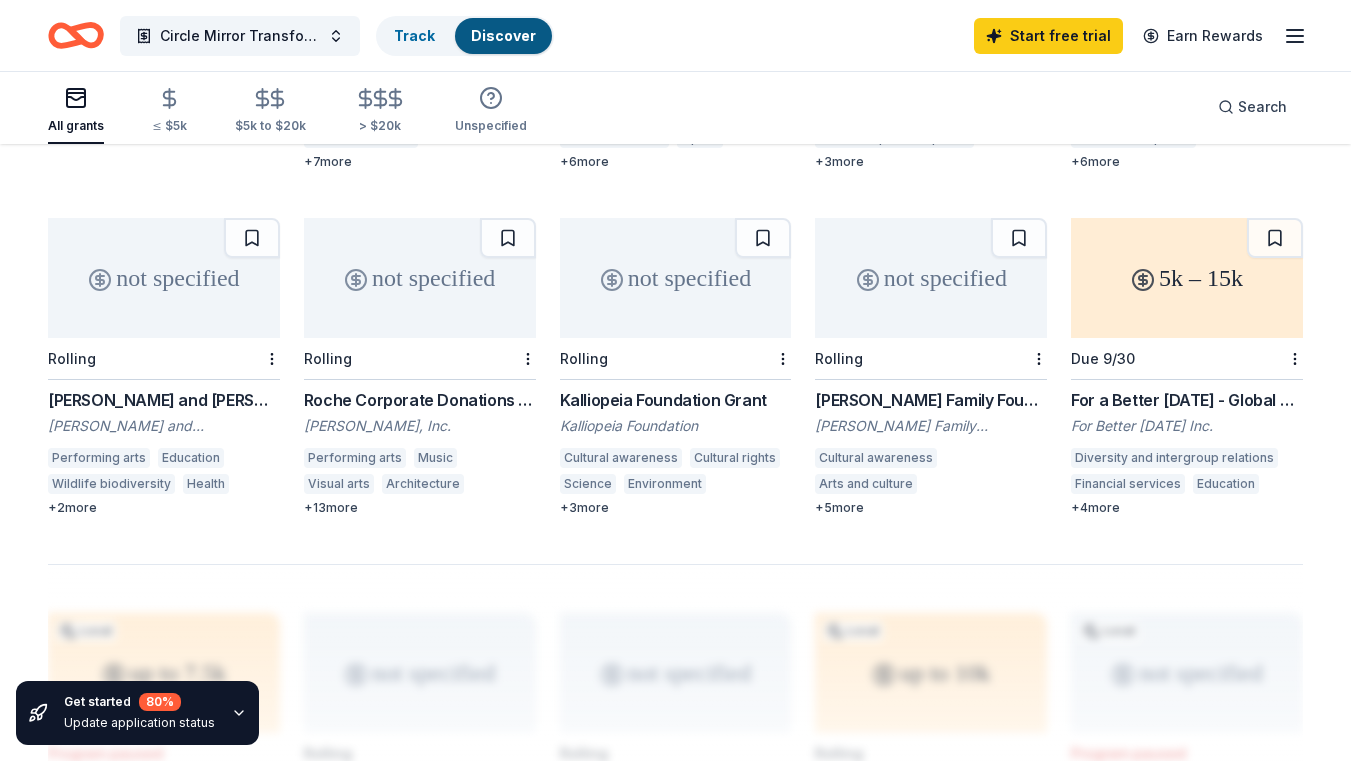 click on "Charles and Mildred Schnurmacher Foundation Grant" at bounding box center (164, 400) 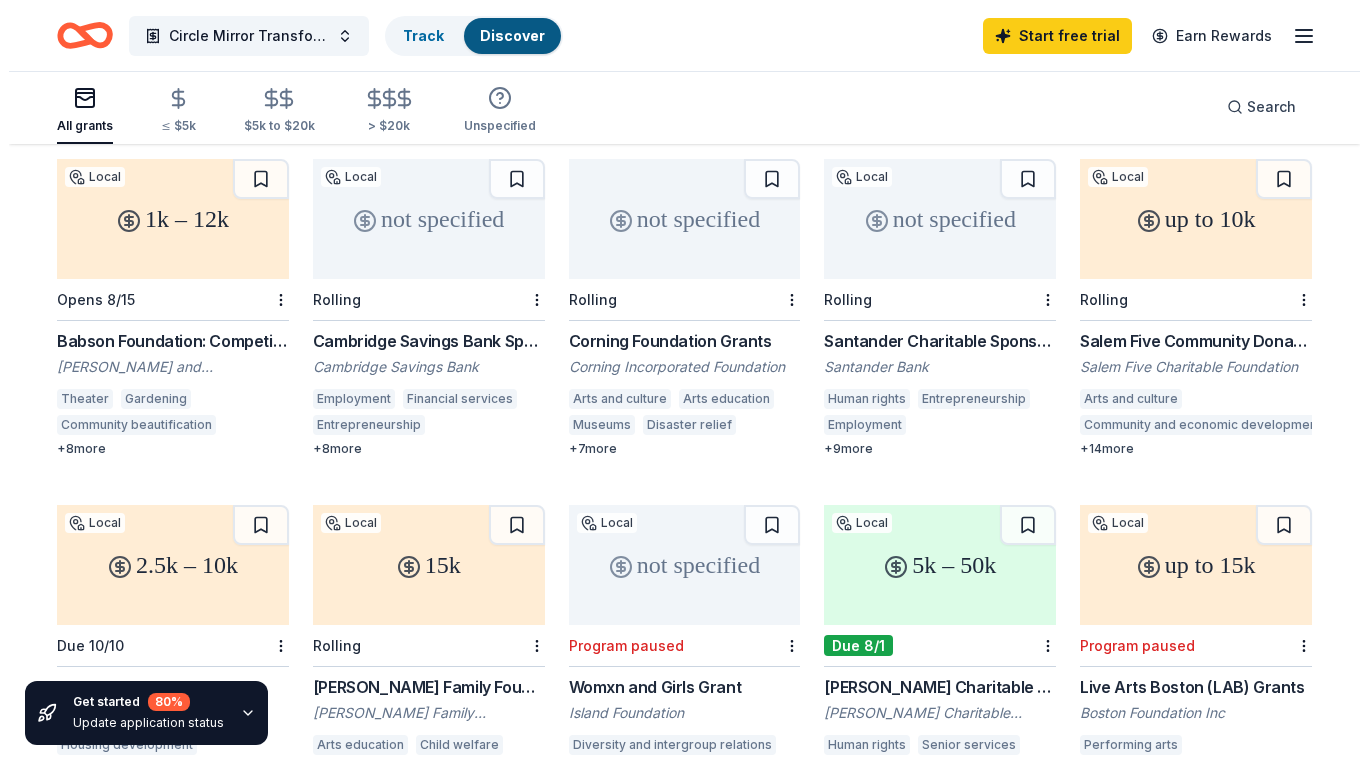 scroll, scrollTop: 0, scrollLeft: 0, axis: both 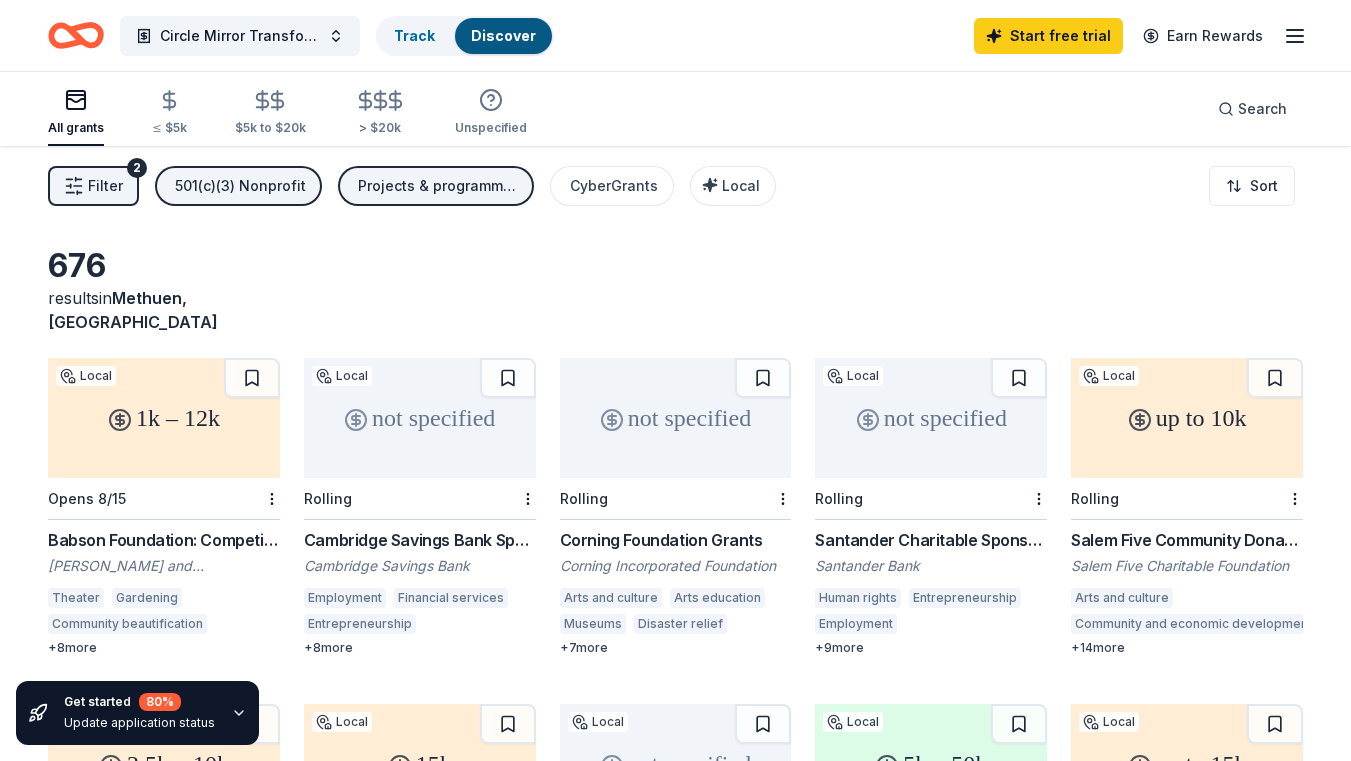 click on "Filter" at bounding box center (105, 186) 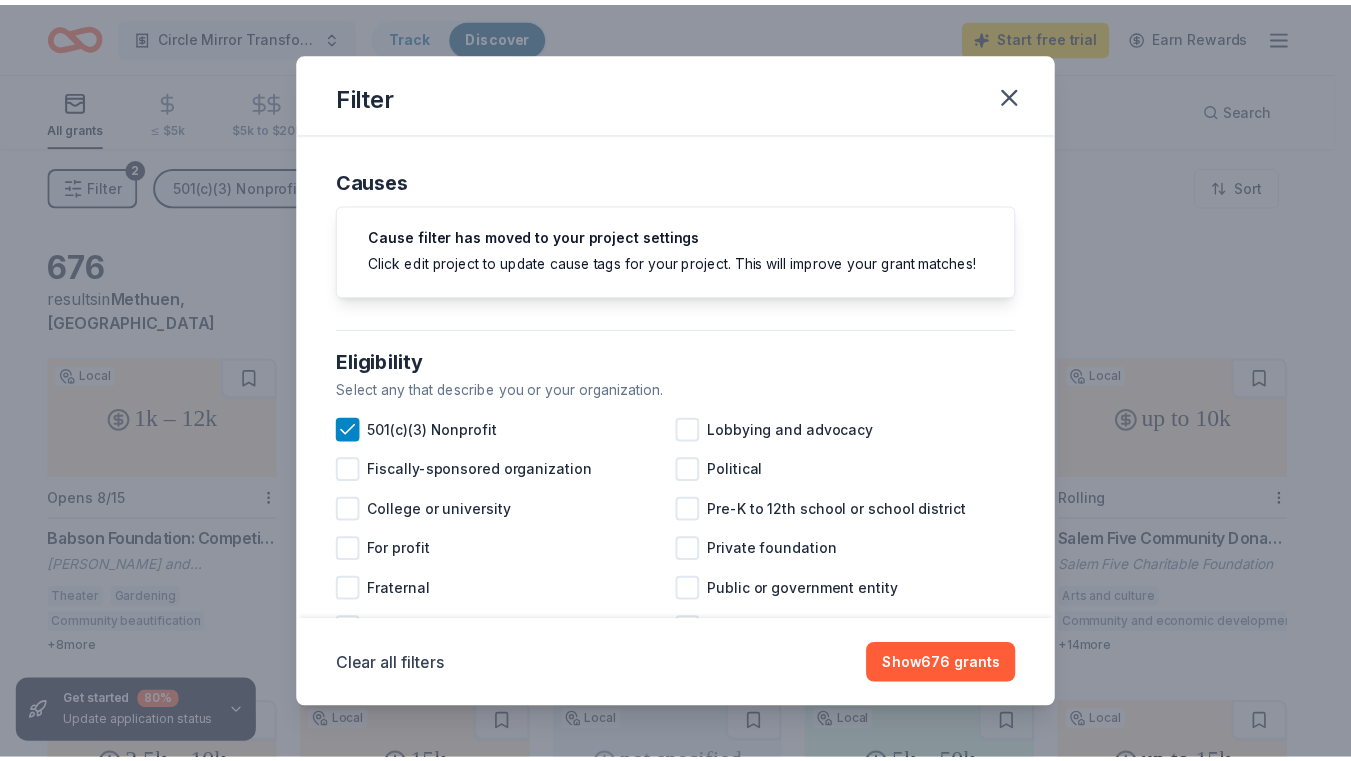 scroll, scrollTop: 0, scrollLeft: 0, axis: both 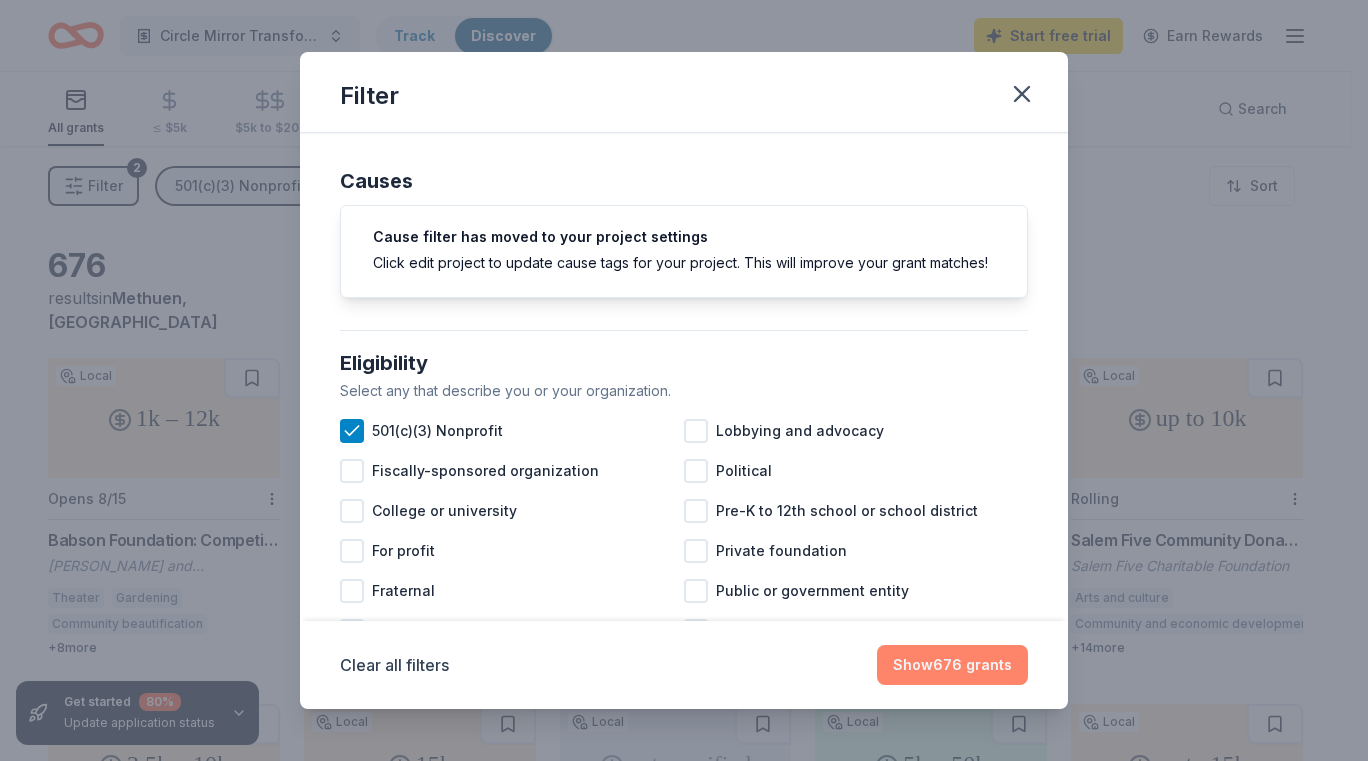 click on "Show  676   grants" at bounding box center (952, 665) 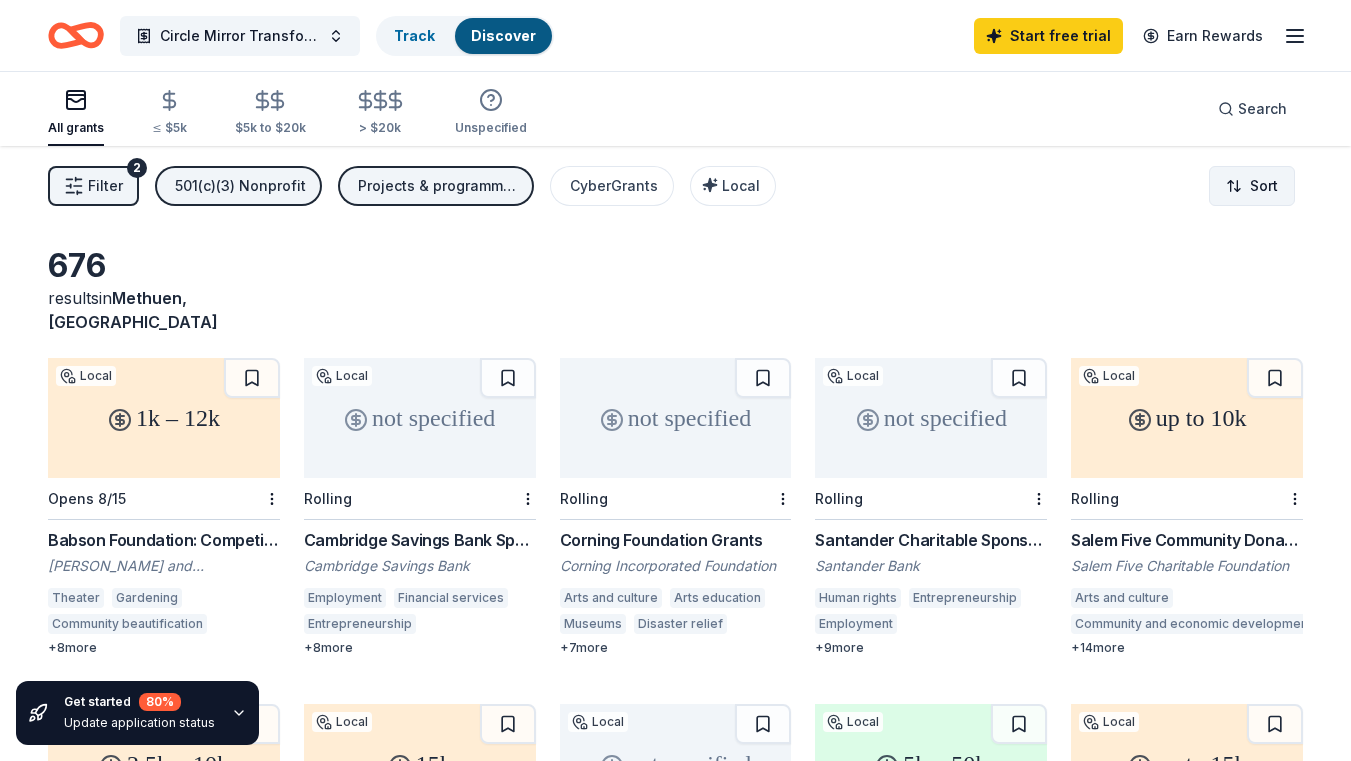 click on "Circle Mirror Transformation Track  Discover Start free  trial Earn Rewards All grants ≤ $5k $5k to $20k > $20k Unspecified Search Filter 2 501(c)(3) Nonprofit Projects & programming, General operations, Exhibitions CyberGrants Local Sort Get started 80 % Update application status 676 results  in  Methuen, MA 1k – 12k Local Opens 8/15 Babson Foundation: Competitive Grants Program Paul and Edith Babson Foundation Theater Gardening Community beautification Dance Music Entrepreneurship Financial services Visual arts Education Youth development Parks Sports +  8  more not specified Local Rolling Cambridge Savings Bank Sponsorships Cambridge Savings Bank Employment Financial services Entrepreneurship Home ownership Housing development Job creation and workforce development Community and economic development Basic and emergency aid Health care access Food security Supportive housing Civic participation +  8  more not specified Rolling Corning Foundation Grants Corning Incorporated Foundation Arts and culture +" at bounding box center (675, 380) 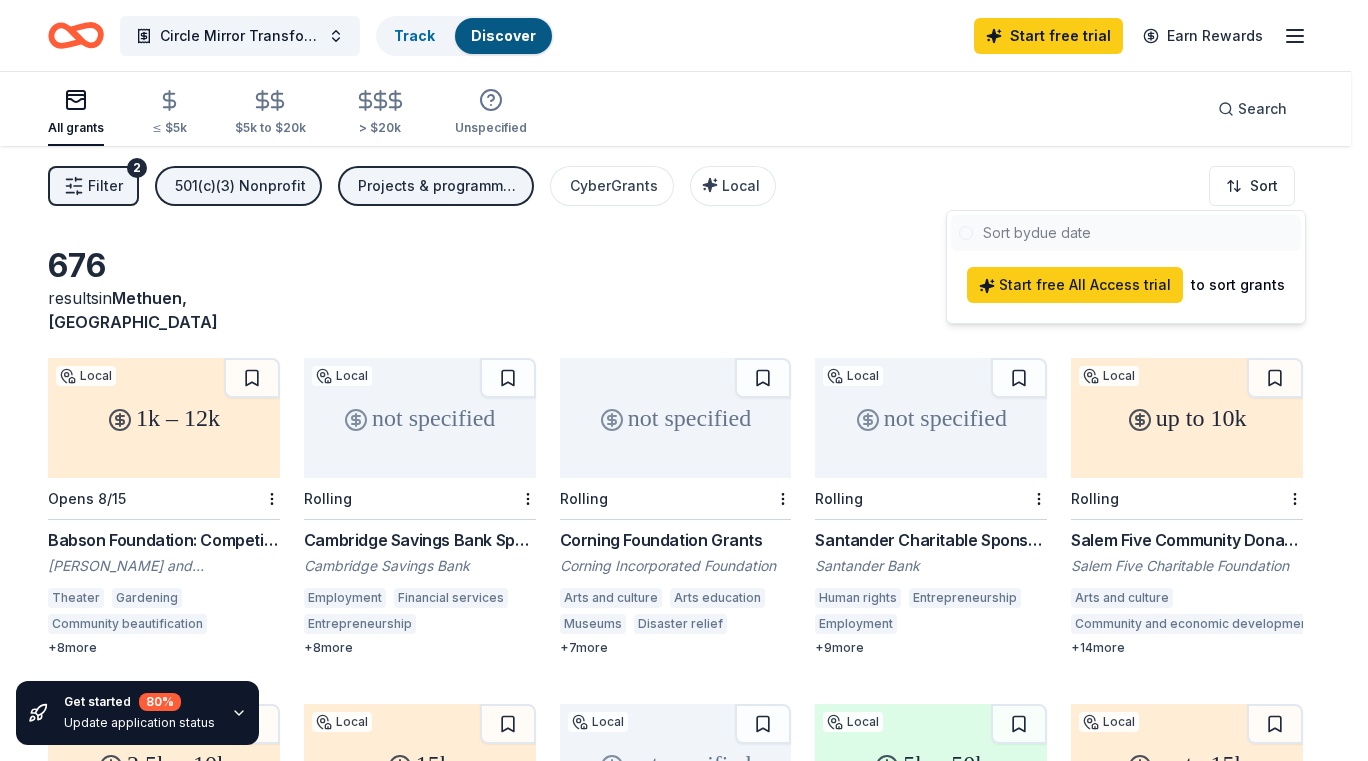 click on "Circle Mirror Transformation Track  Discover Start free  trial Earn Rewards All grants ≤ $5k $5k to $20k > $20k Unspecified Search Filter 2 501(c)(3) Nonprofit Projects & programming, General operations, Exhibitions CyberGrants Local Sort Get started 80 % Update application status 676 results  in  Methuen, MA 1k – 12k Local Opens 8/15 Babson Foundation: Competitive Grants Program Paul and Edith Babson Foundation Theater Gardening Community beautification Dance Music Entrepreneurship Financial services Visual arts Education Youth development Parks Sports +  8  more not specified Local Rolling Cambridge Savings Bank Sponsorships Cambridge Savings Bank Employment Financial services Entrepreneurship Home ownership Housing development Job creation and workforce development Community and economic development Basic and emergency aid Health care access Food security Supportive housing Civic participation +  8  more not specified Rolling Corning Foundation Grants Corning Incorporated Foundation Arts and culture +" at bounding box center [684, 380] 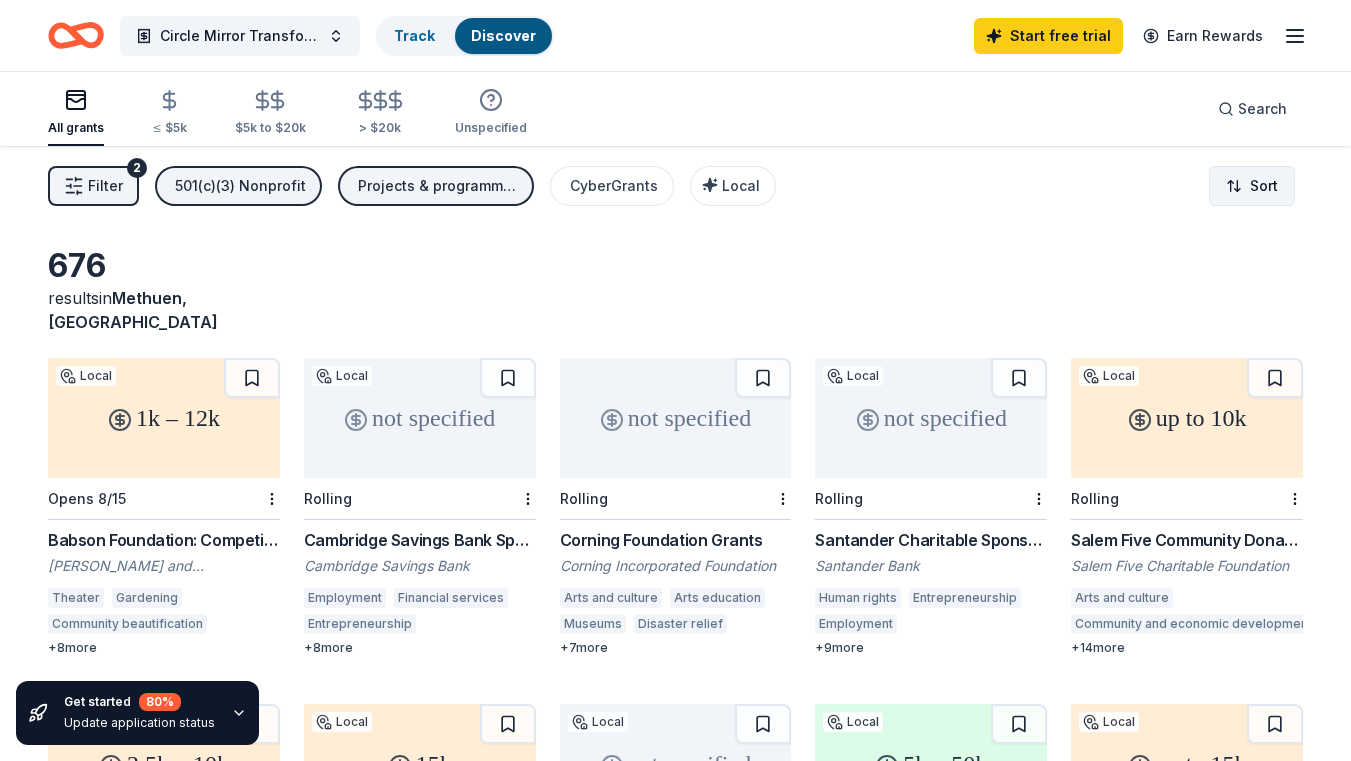 click on "Circle Mirror Transformation Track  Discover Start free  trial Earn Rewards All grants ≤ $5k $5k to $20k > $20k Unspecified Search Filter 2 501(c)(3) Nonprofit Projects & programming, General operations, Exhibitions CyberGrants Local Sort Get started 80 % Update application status 676 results  in  Methuen, MA 1k – 12k Local Opens 8/15 Babson Foundation: Competitive Grants Program Paul and Edith Babson Foundation Theater Gardening Community beautification Dance Music Entrepreneurship Financial services Visual arts Education Youth development Parks Sports +  8  more not specified Local Rolling Cambridge Savings Bank Sponsorships Cambridge Savings Bank Employment Financial services Entrepreneurship Home ownership Housing development Job creation and workforce development Community and economic development Basic and emergency aid Health care access Food security Supportive housing Civic participation +  8  more not specified Rolling Corning Foundation Grants Corning Incorporated Foundation Arts and culture +" at bounding box center (675, 380) 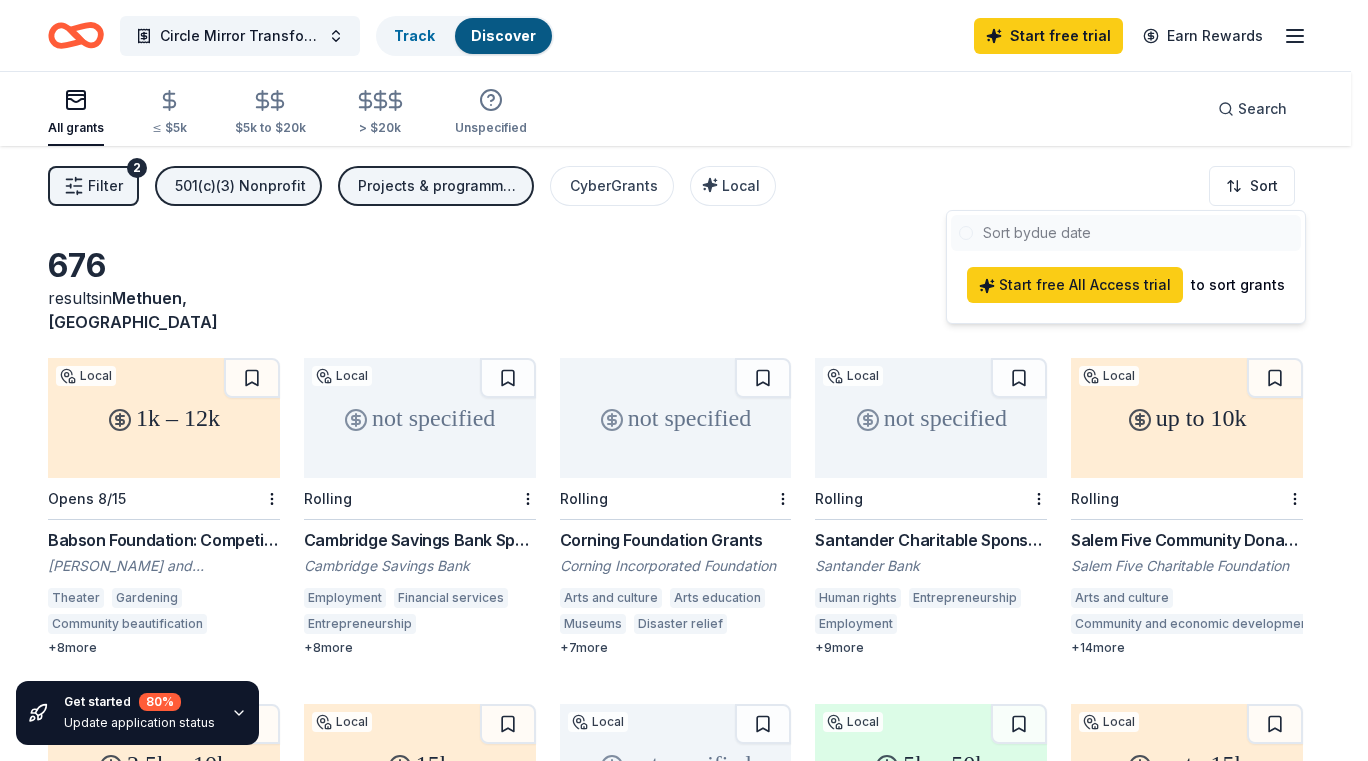 click at bounding box center (1126, 233) 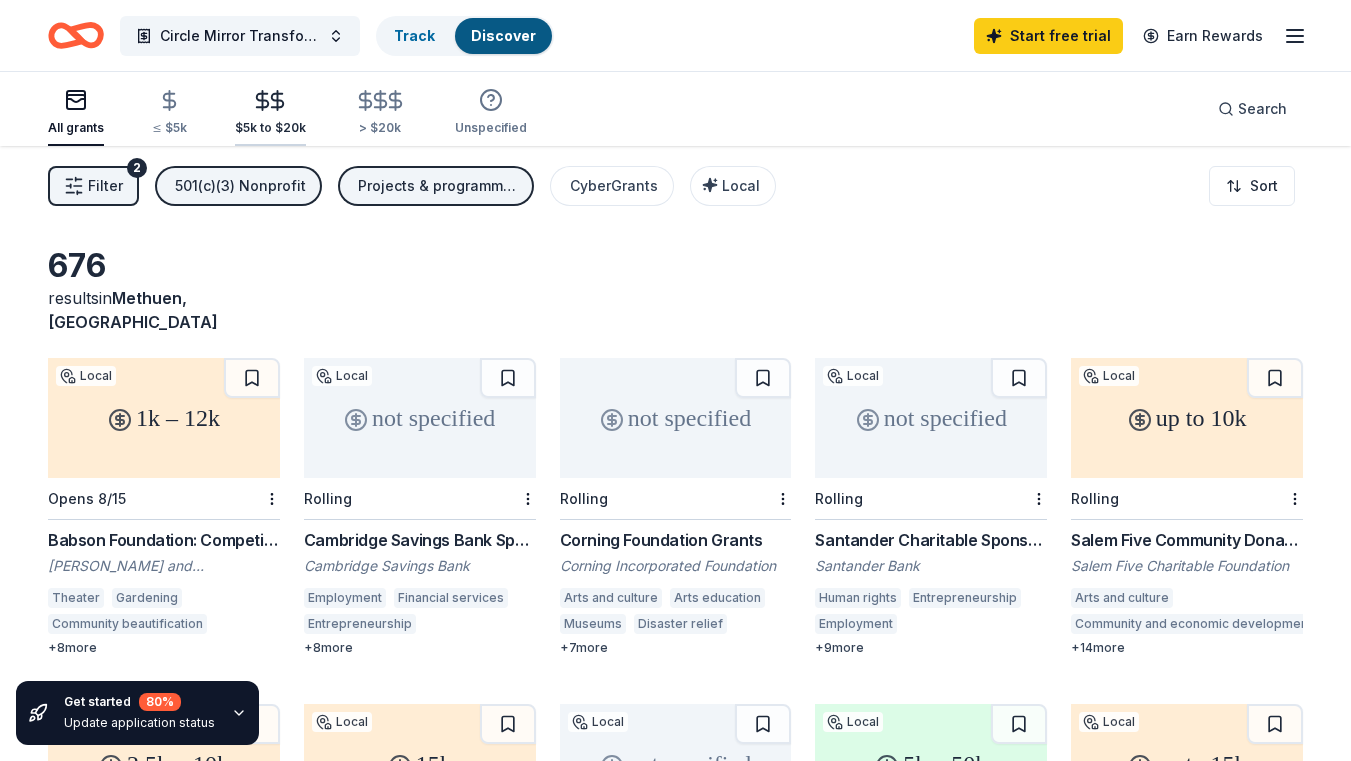 click on "$5k to $20k" at bounding box center [270, 112] 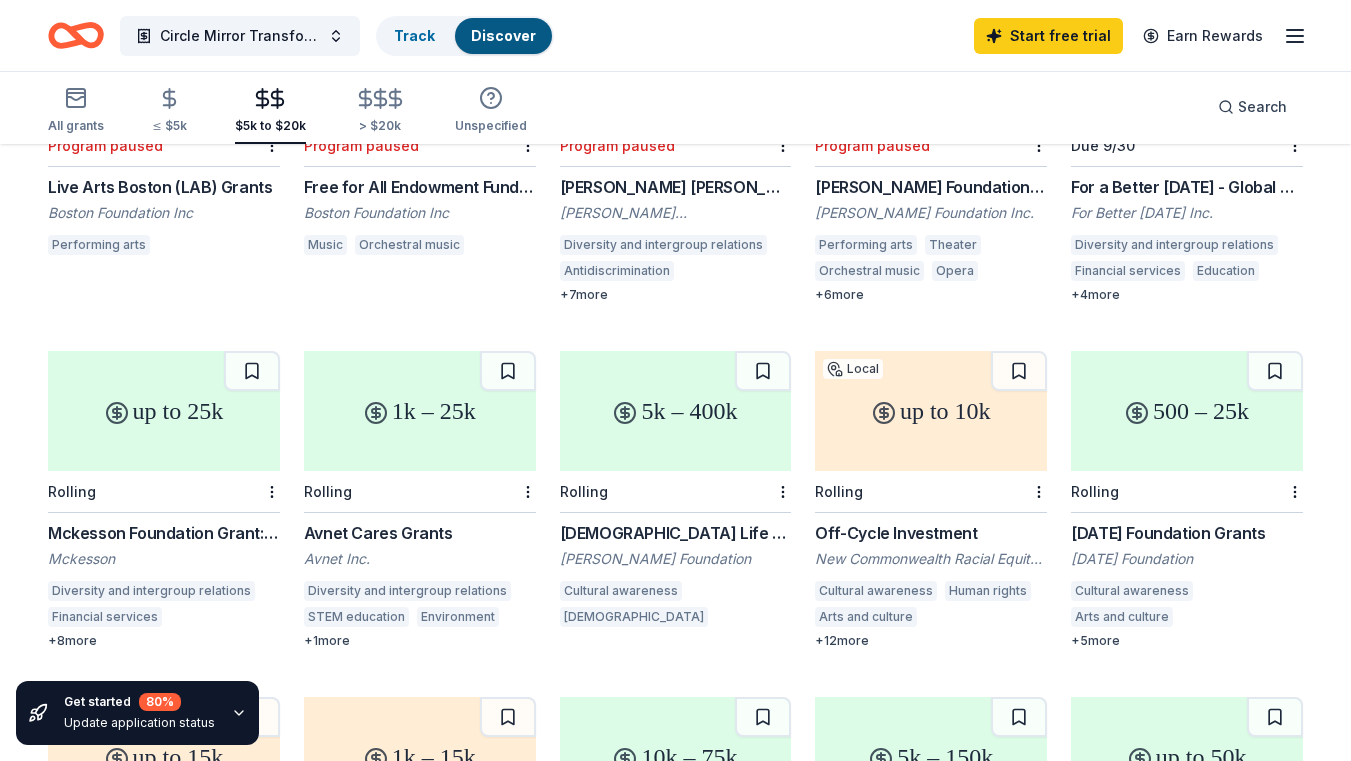 scroll, scrollTop: 700, scrollLeft: 0, axis: vertical 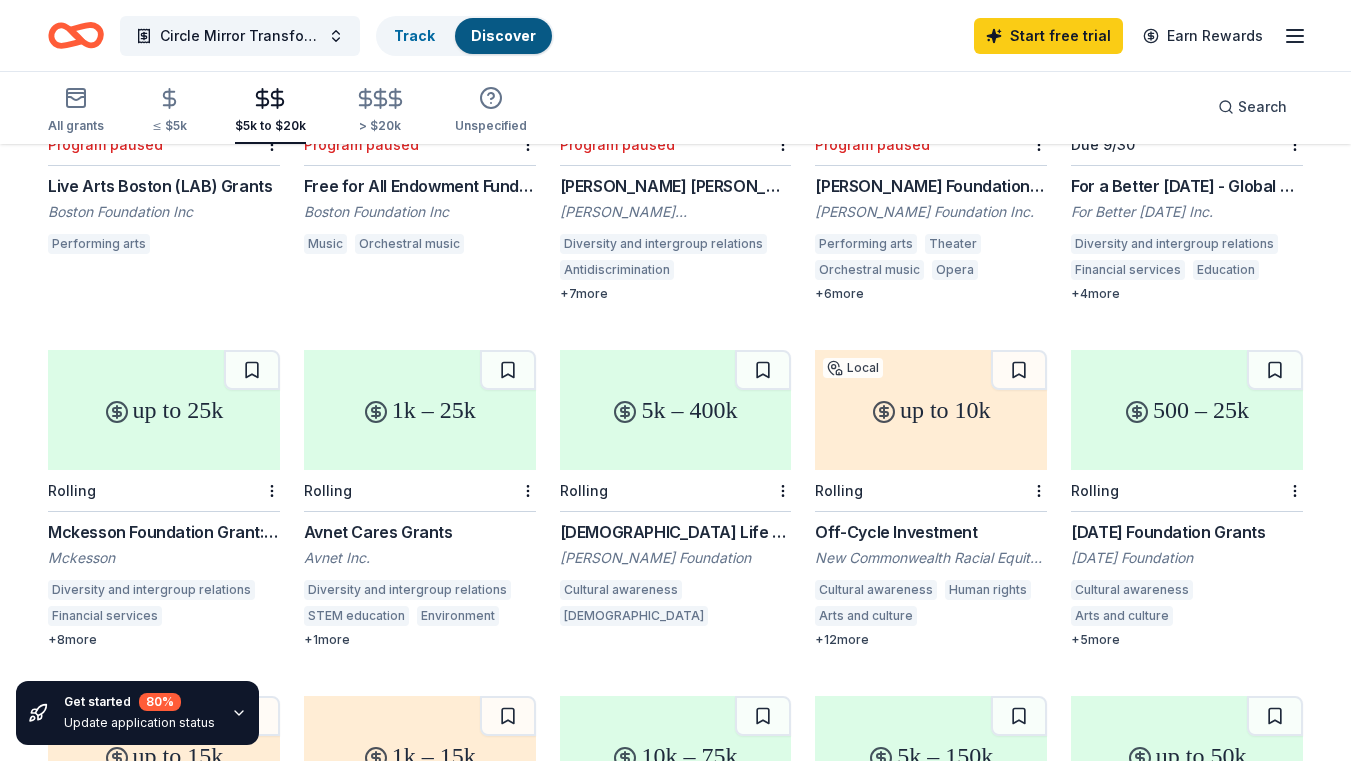 click on "500 – 25k" at bounding box center (1187, 410) 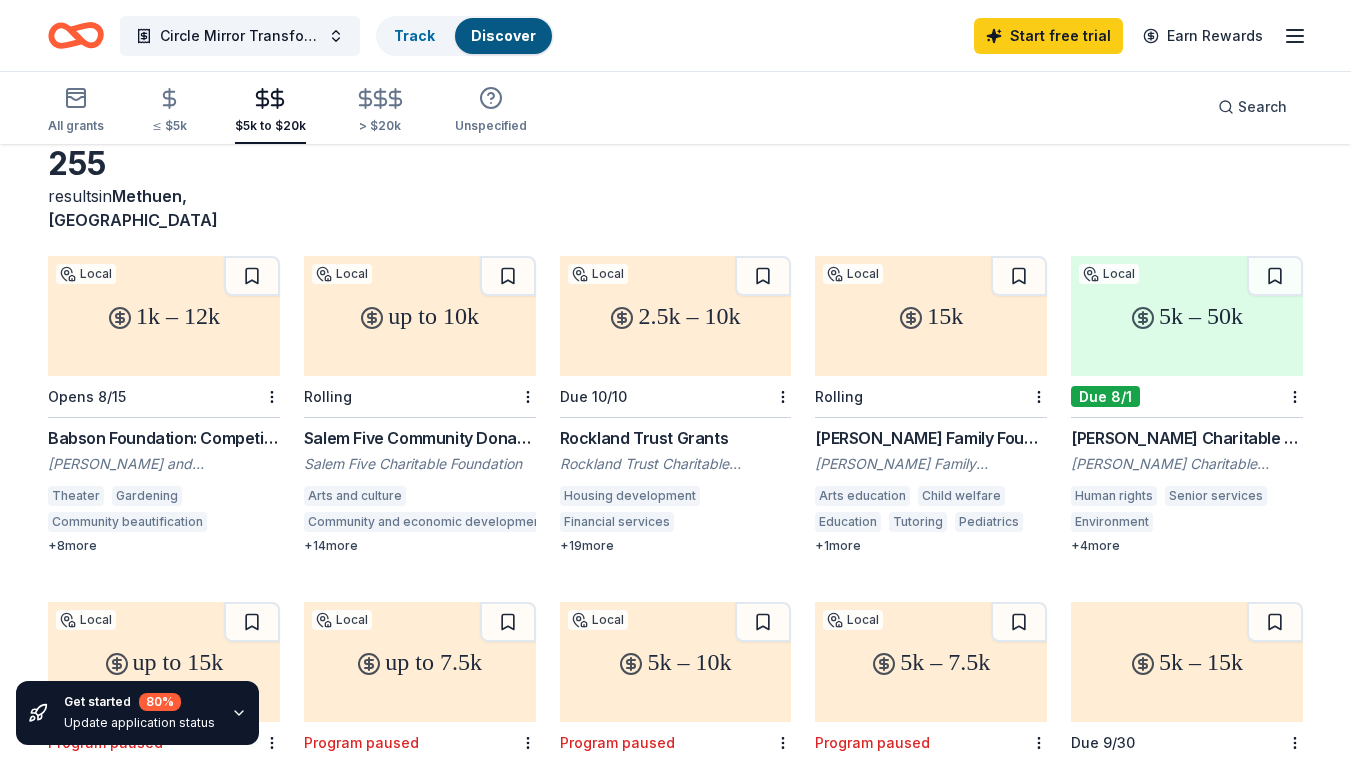 scroll, scrollTop: 100, scrollLeft: 0, axis: vertical 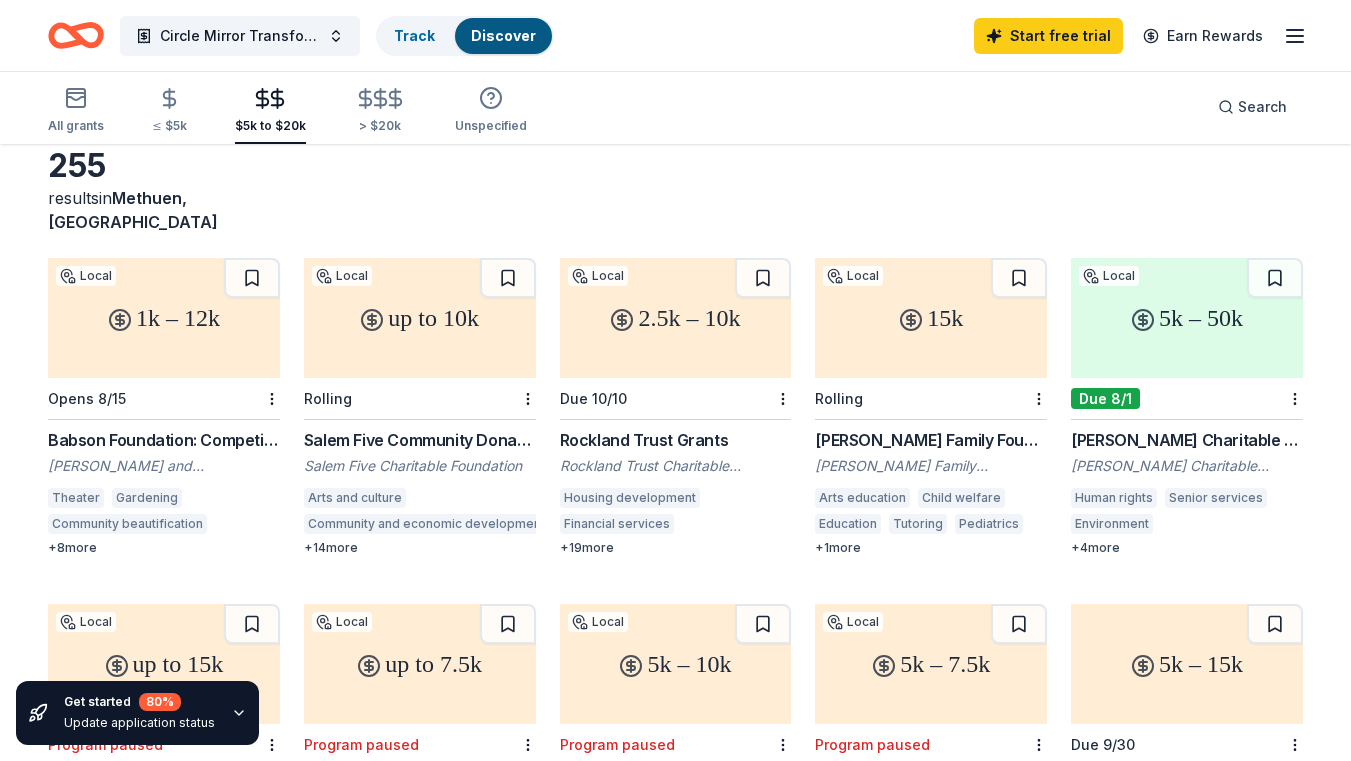 click on "Babson Foundation: Competitive Grants Program" at bounding box center [164, 440] 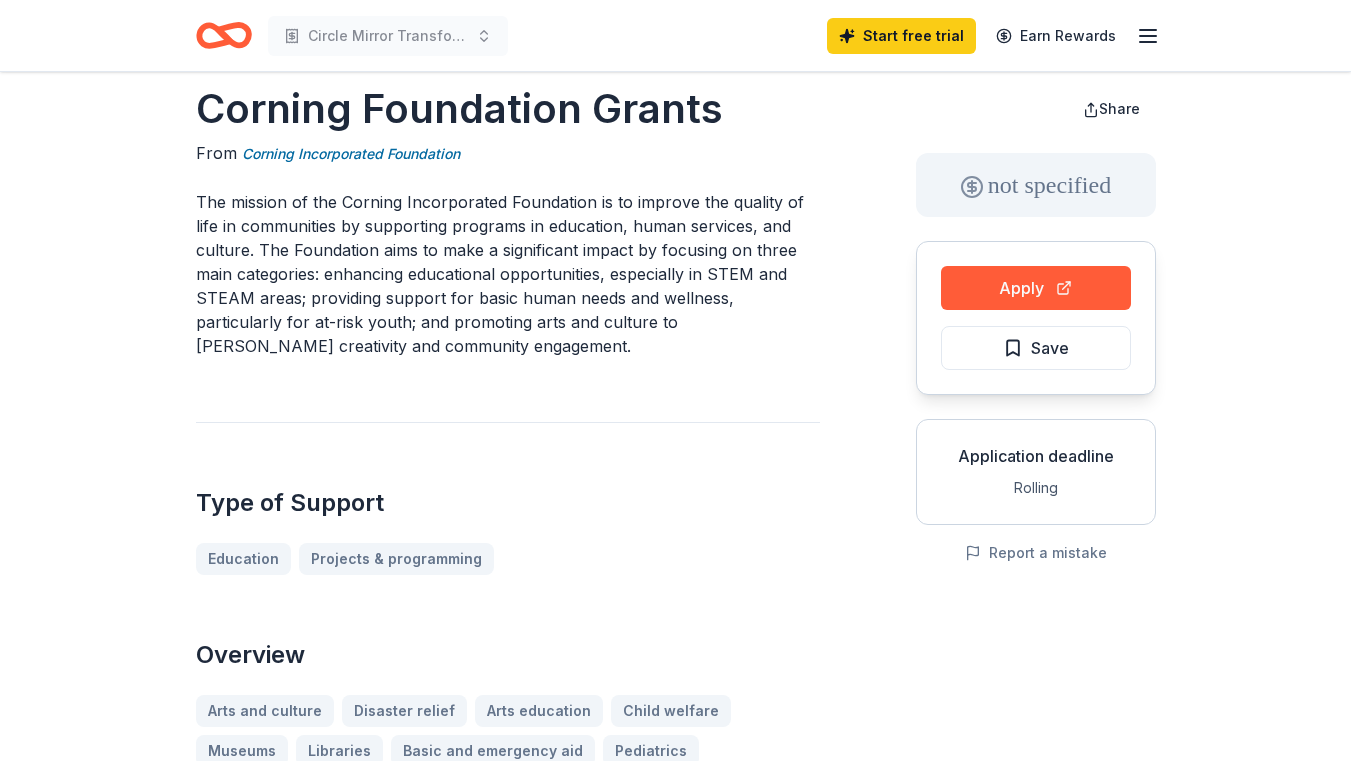 scroll, scrollTop: 0, scrollLeft: 0, axis: both 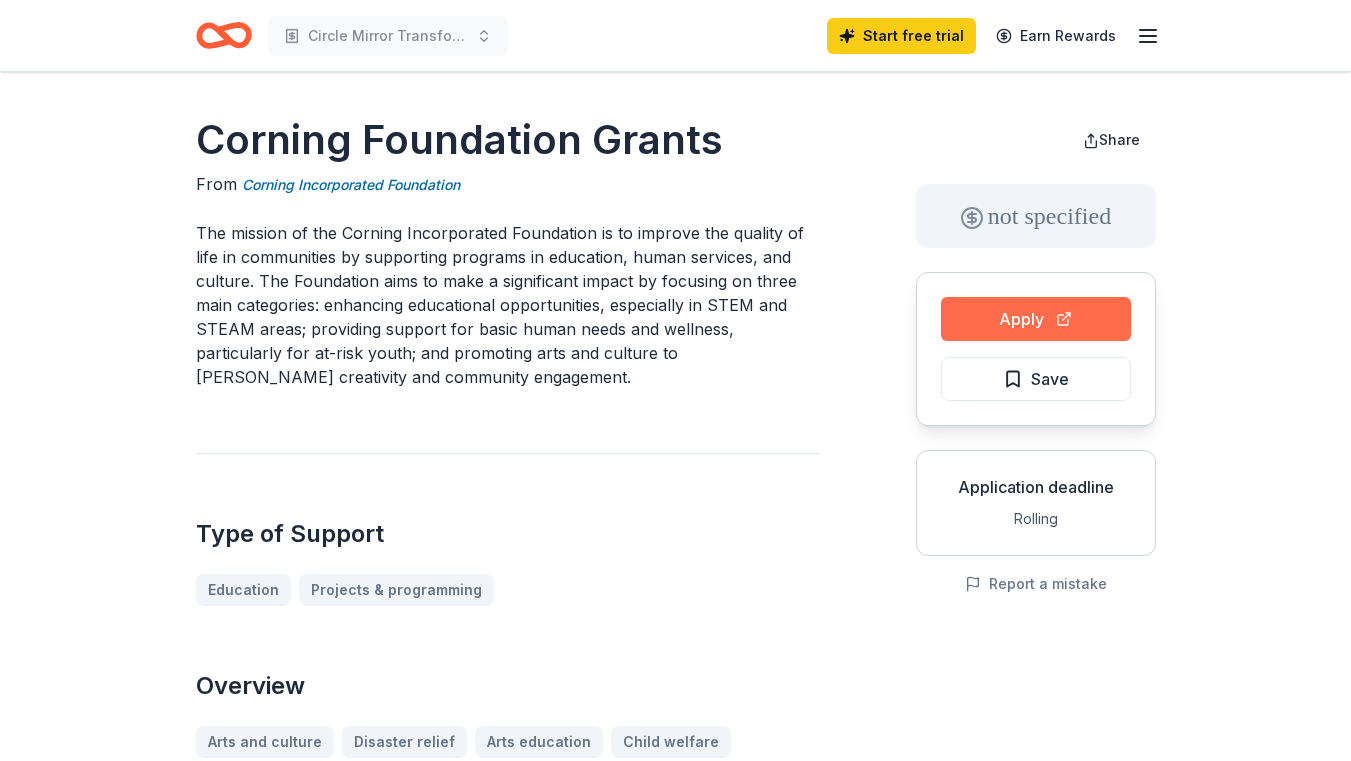 click on "Apply" at bounding box center (1036, 319) 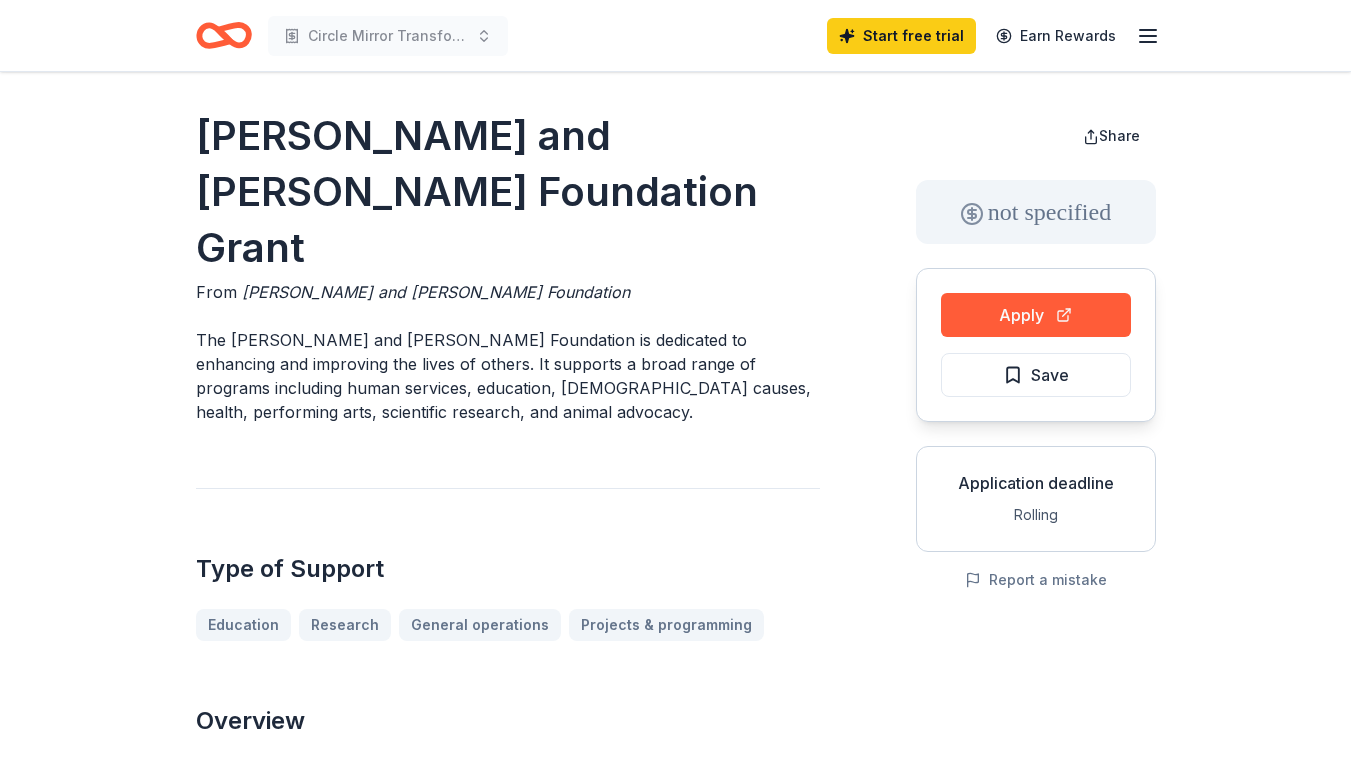 scroll, scrollTop: 0, scrollLeft: 0, axis: both 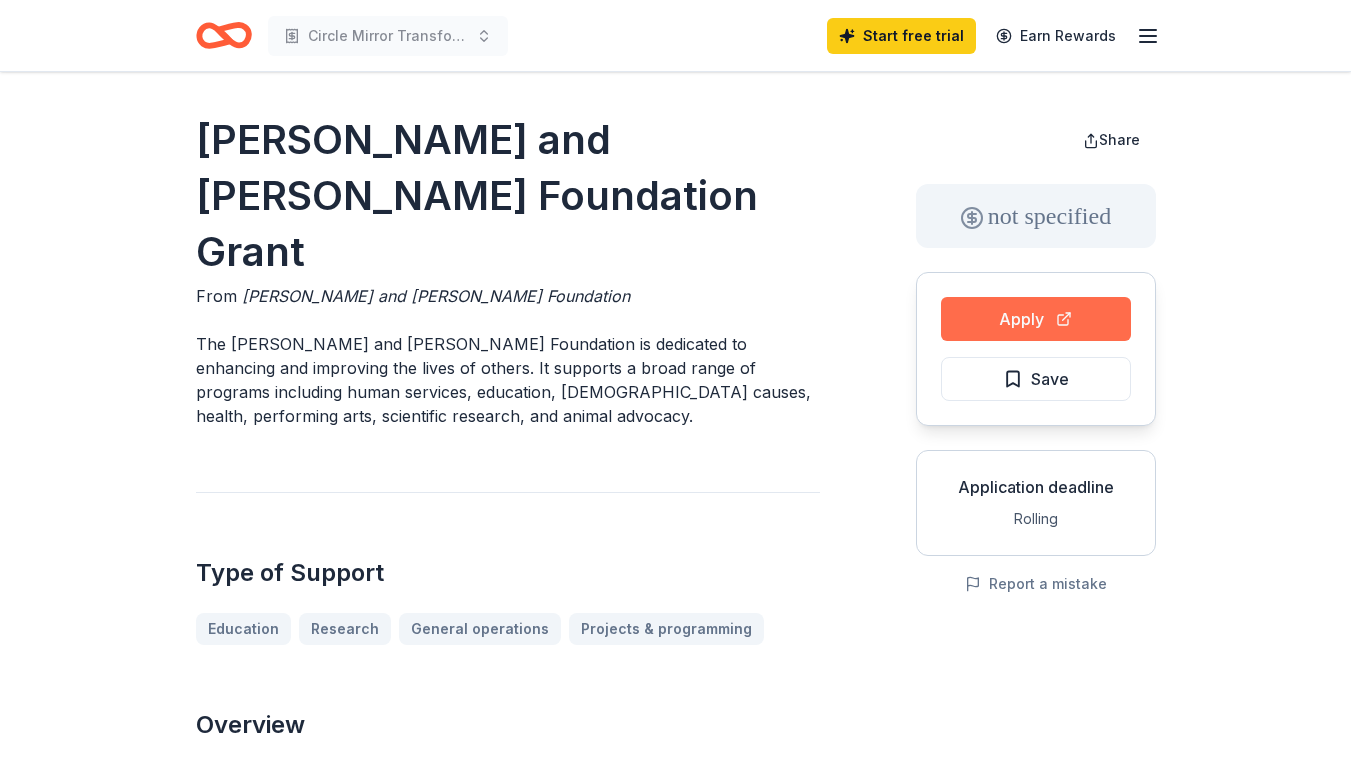 click on "Apply" at bounding box center (1036, 319) 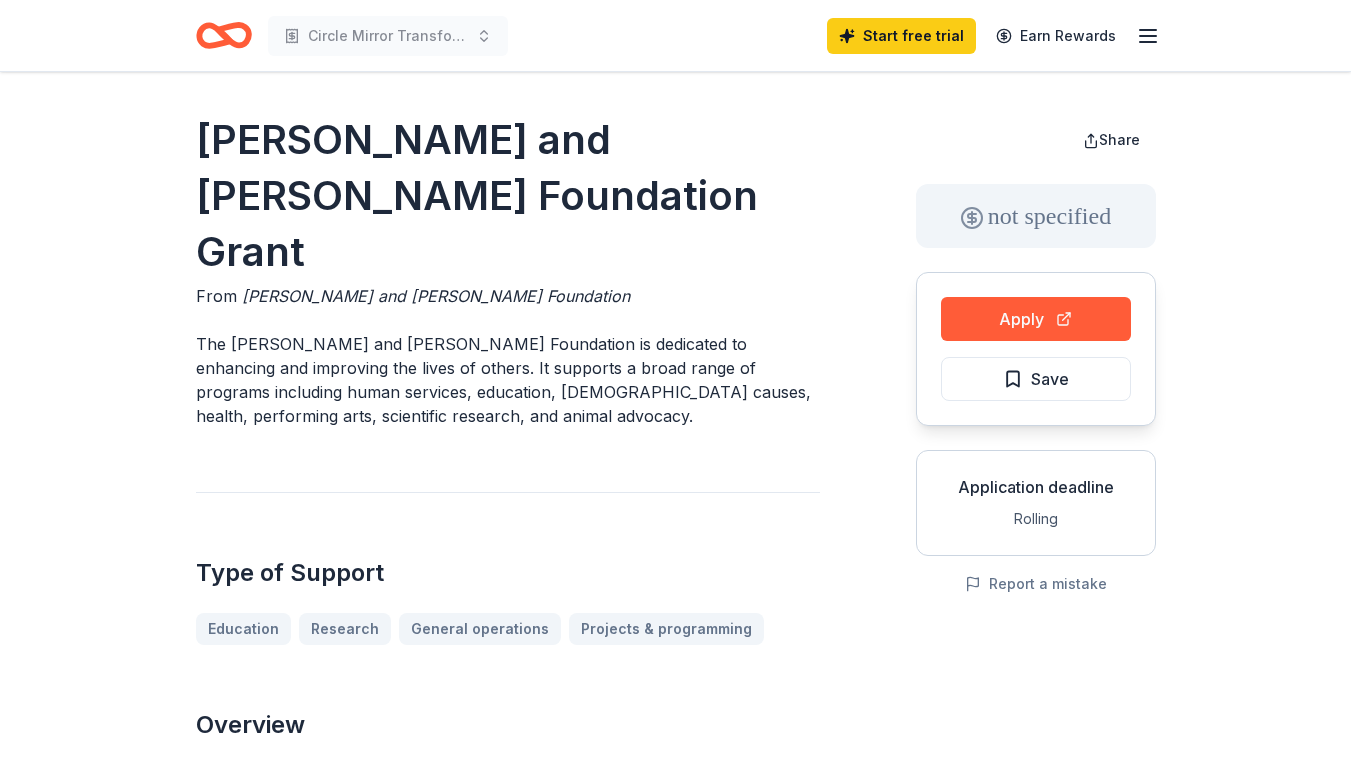drag, startPoint x: 314, startPoint y: 256, endPoint x: 206, endPoint y: 137, distance: 160.70158 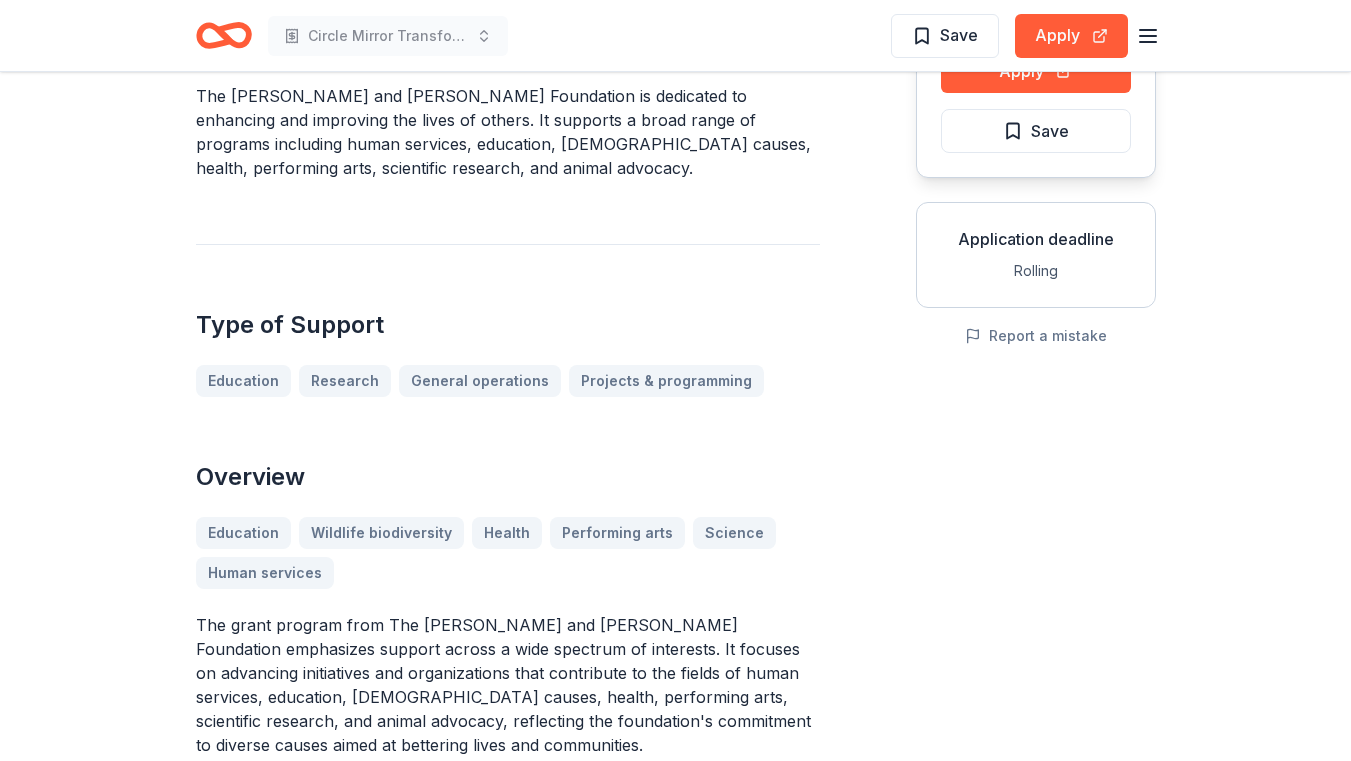 scroll, scrollTop: 400, scrollLeft: 0, axis: vertical 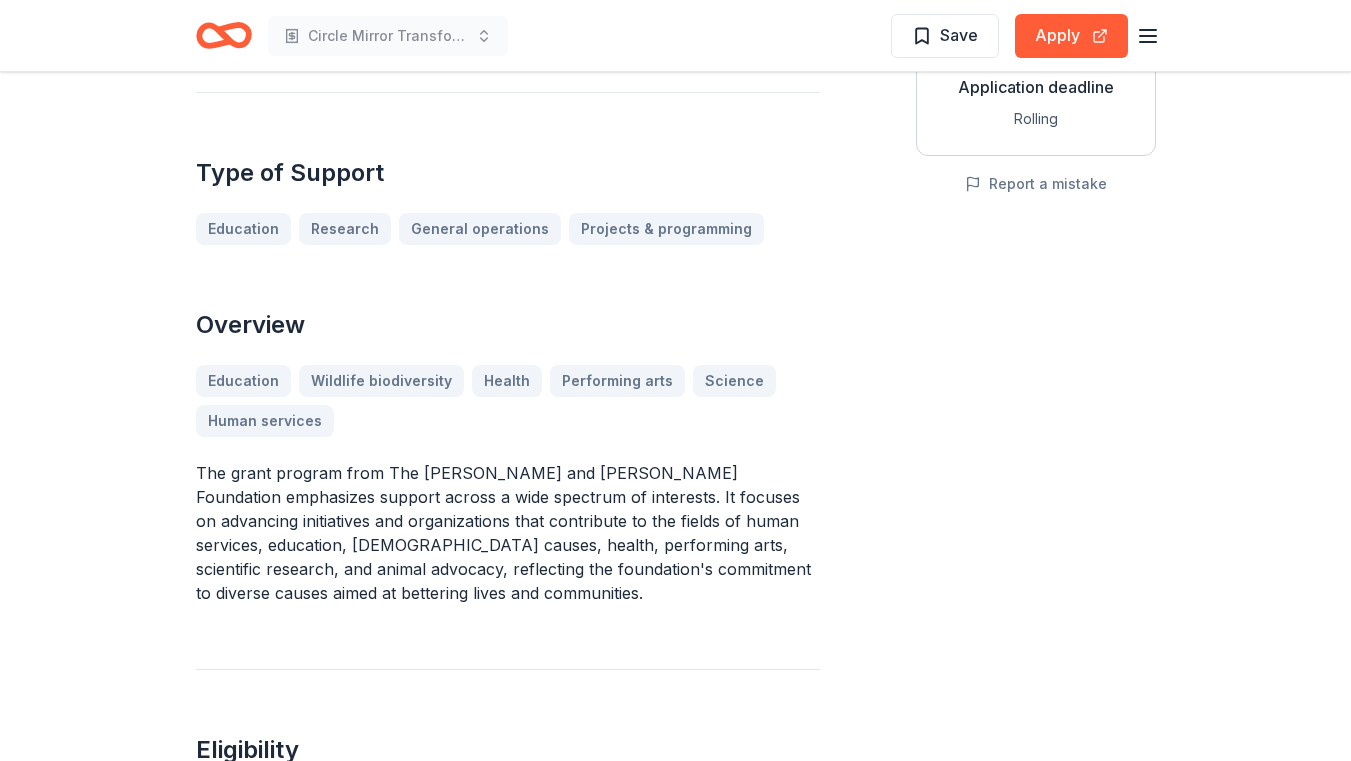 drag, startPoint x: 382, startPoint y: 469, endPoint x: 543, endPoint y: 472, distance: 161.02795 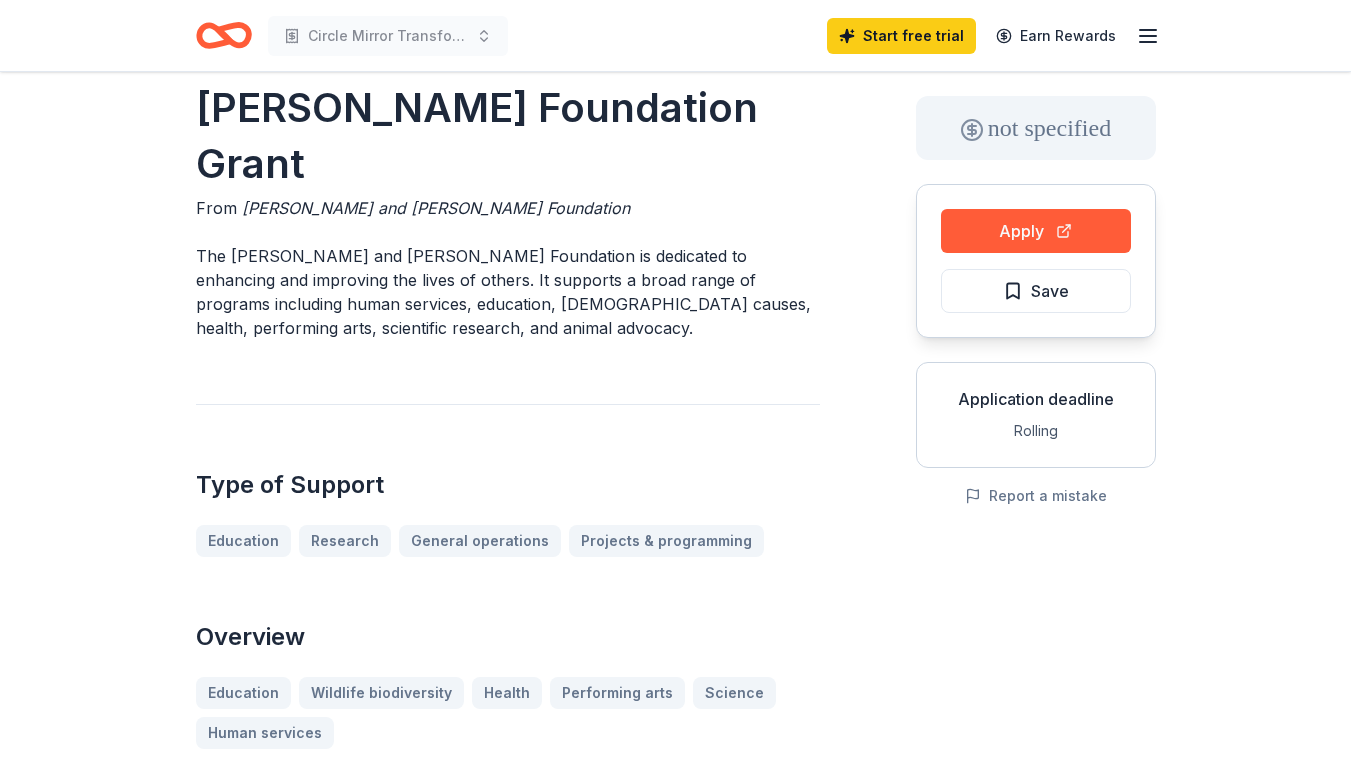 scroll, scrollTop: 0, scrollLeft: 0, axis: both 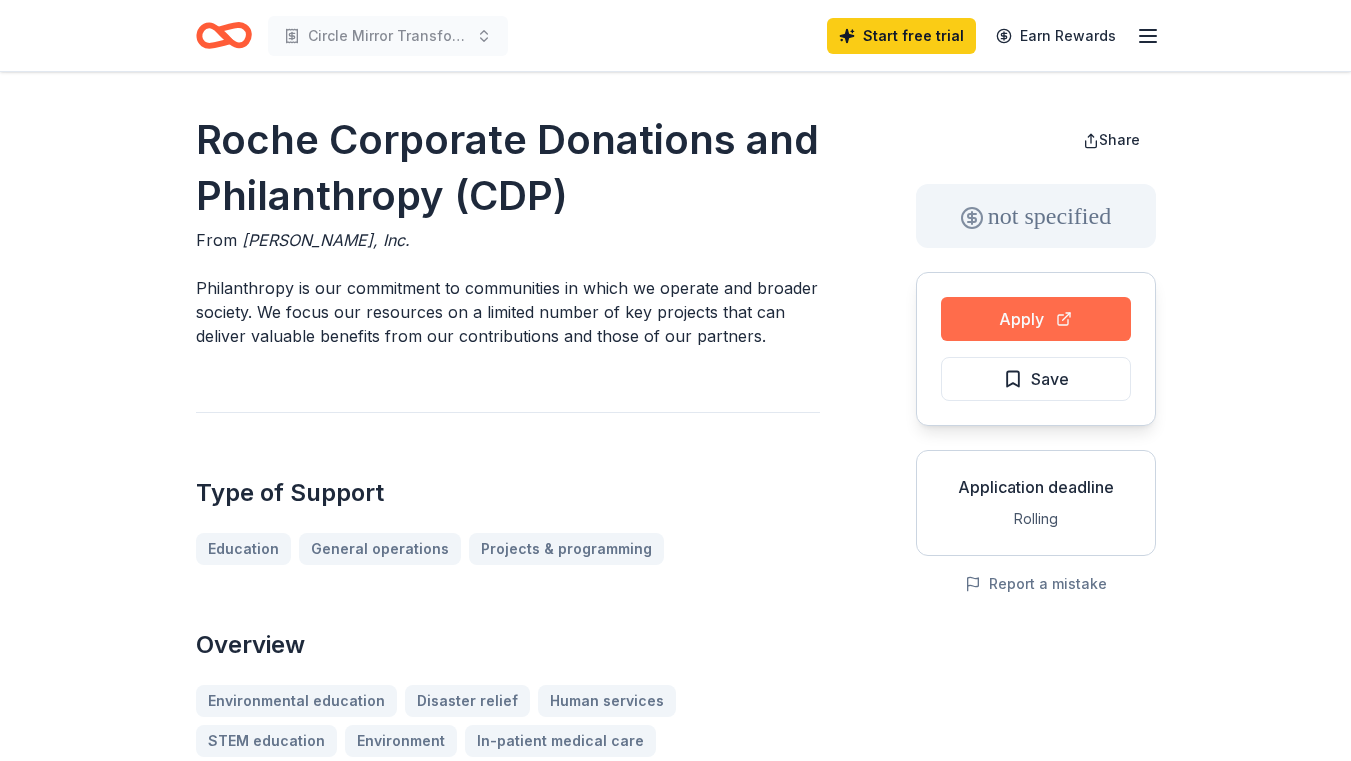 click on "Apply" at bounding box center (1036, 319) 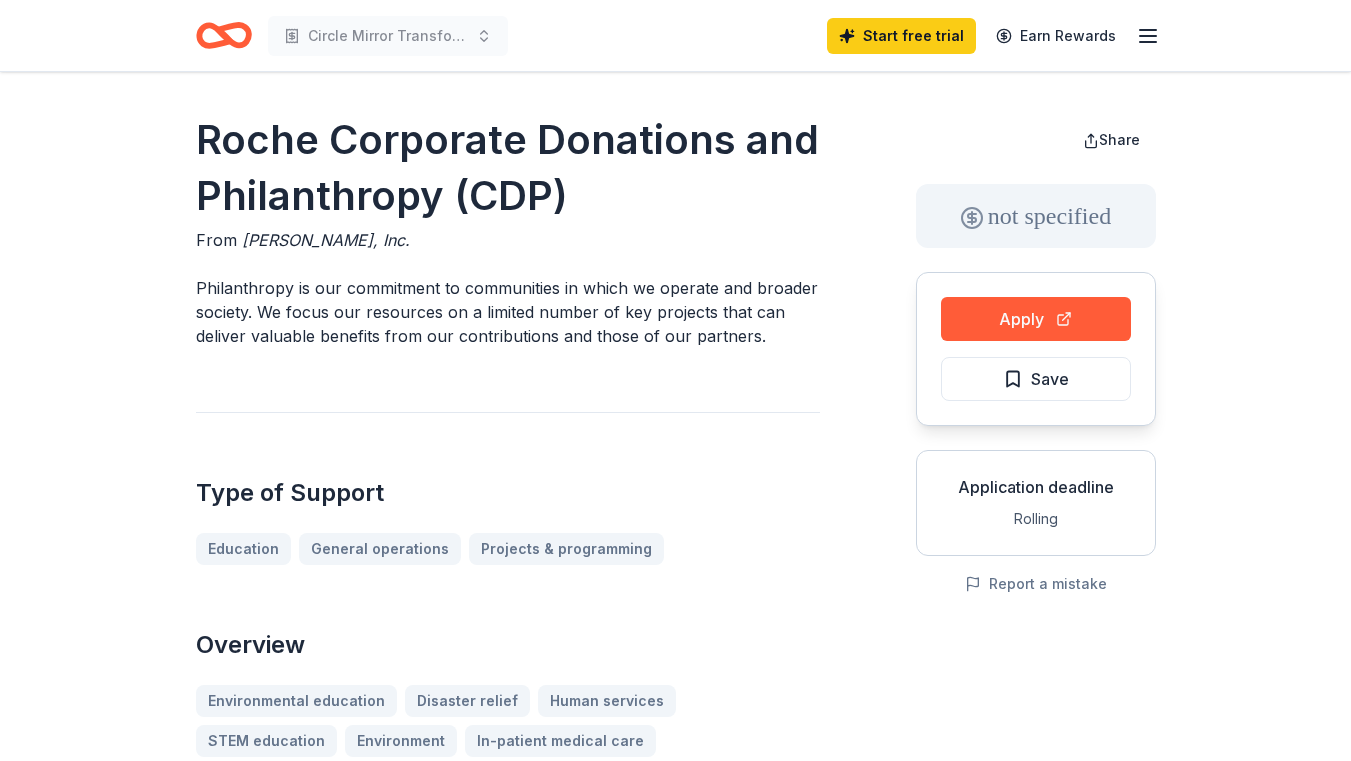 drag, startPoint x: 569, startPoint y: 204, endPoint x: 236, endPoint y: 143, distance: 338.541 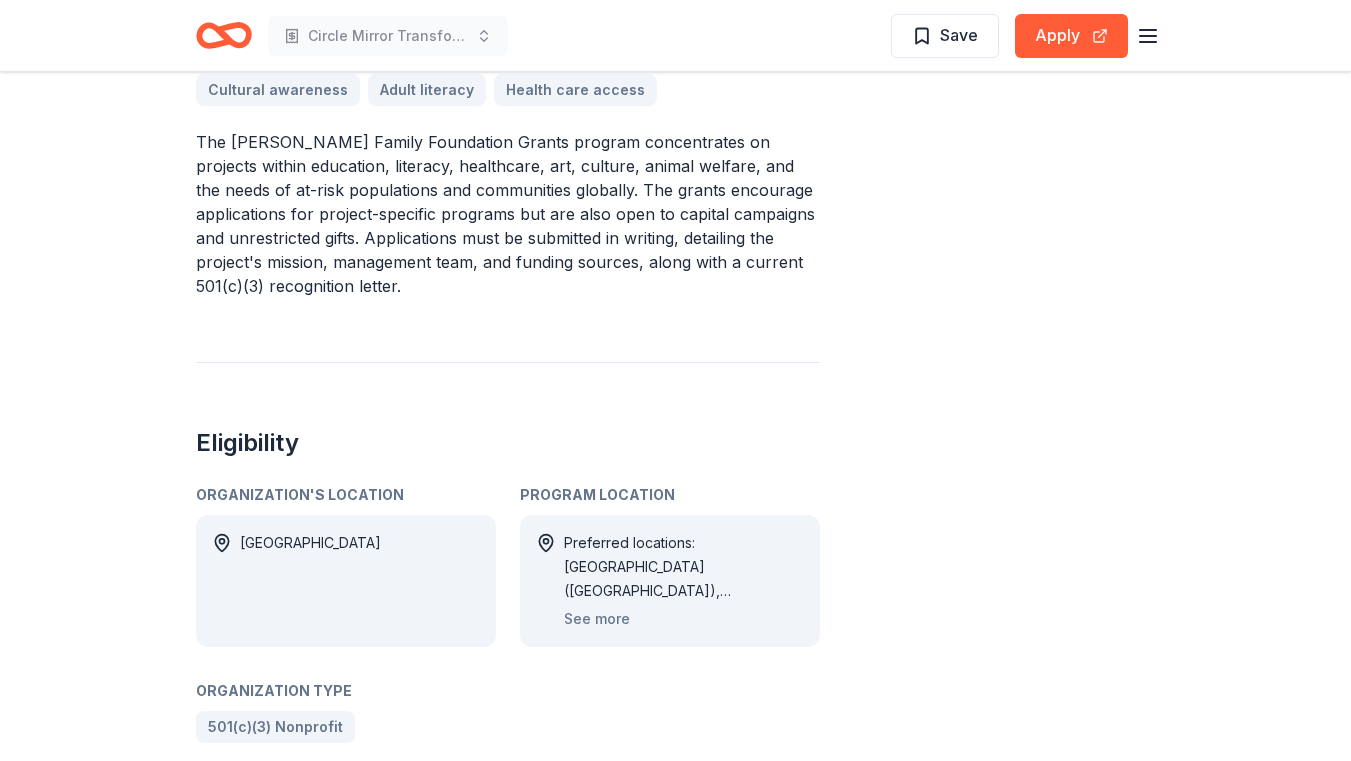 scroll, scrollTop: 800, scrollLeft: 0, axis: vertical 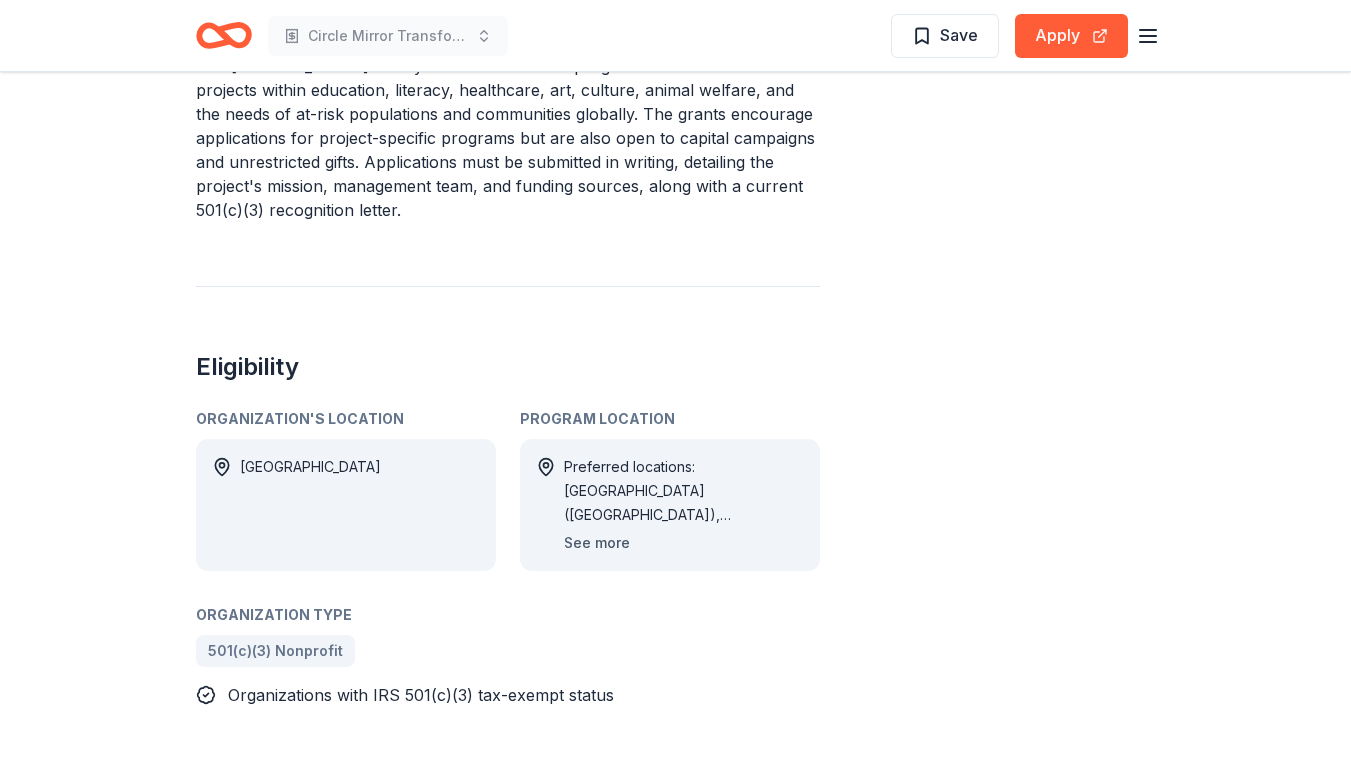 click on "See more" at bounding box center [597, 543] 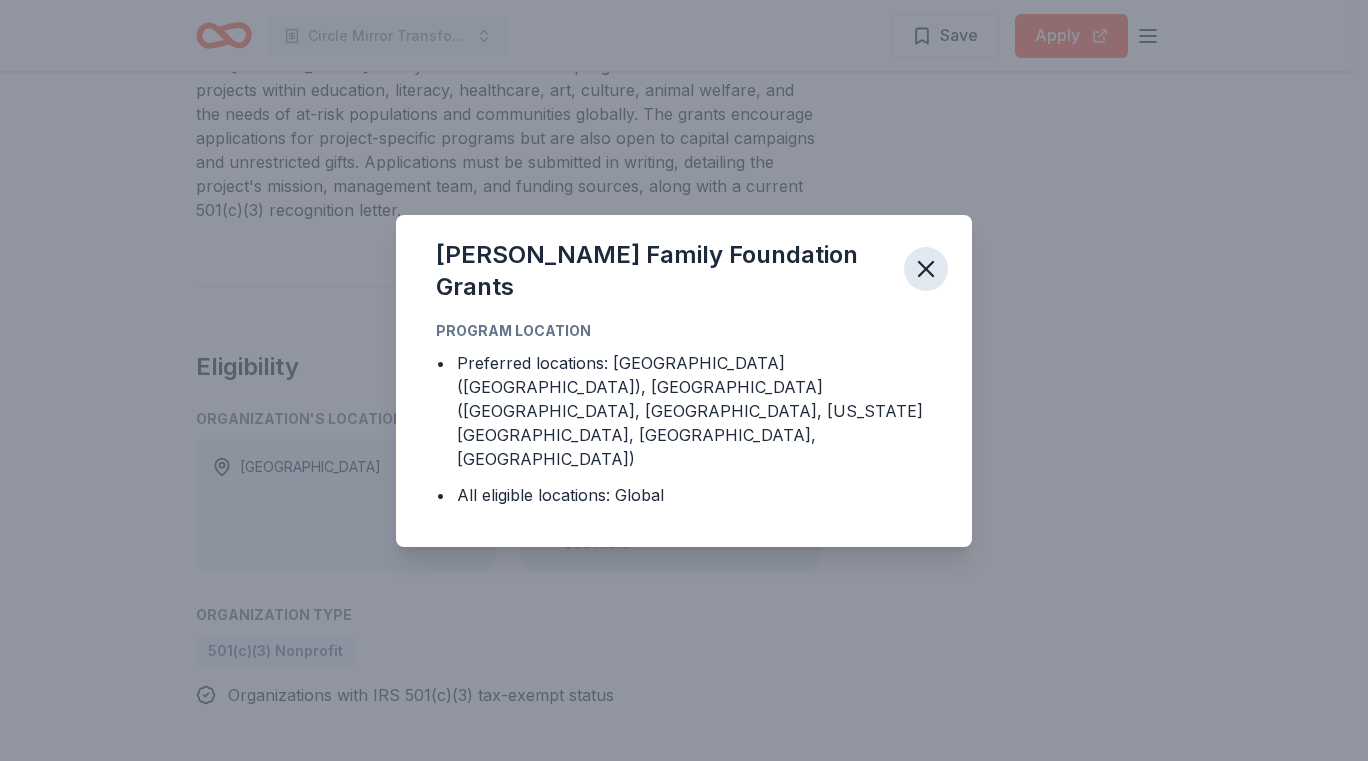 click at bounding box center (926, 269) 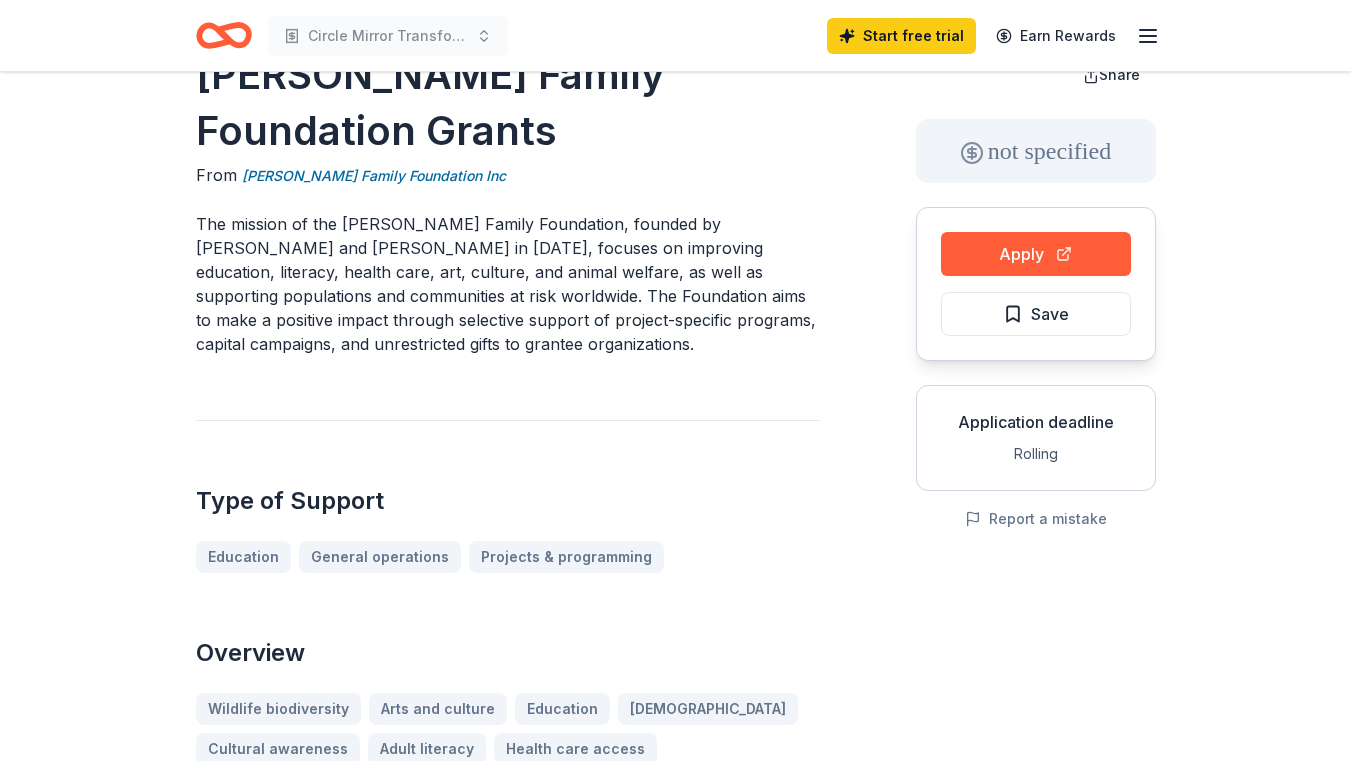 scroll, scrollTop: 0, scrollLeft: 0, axis: both 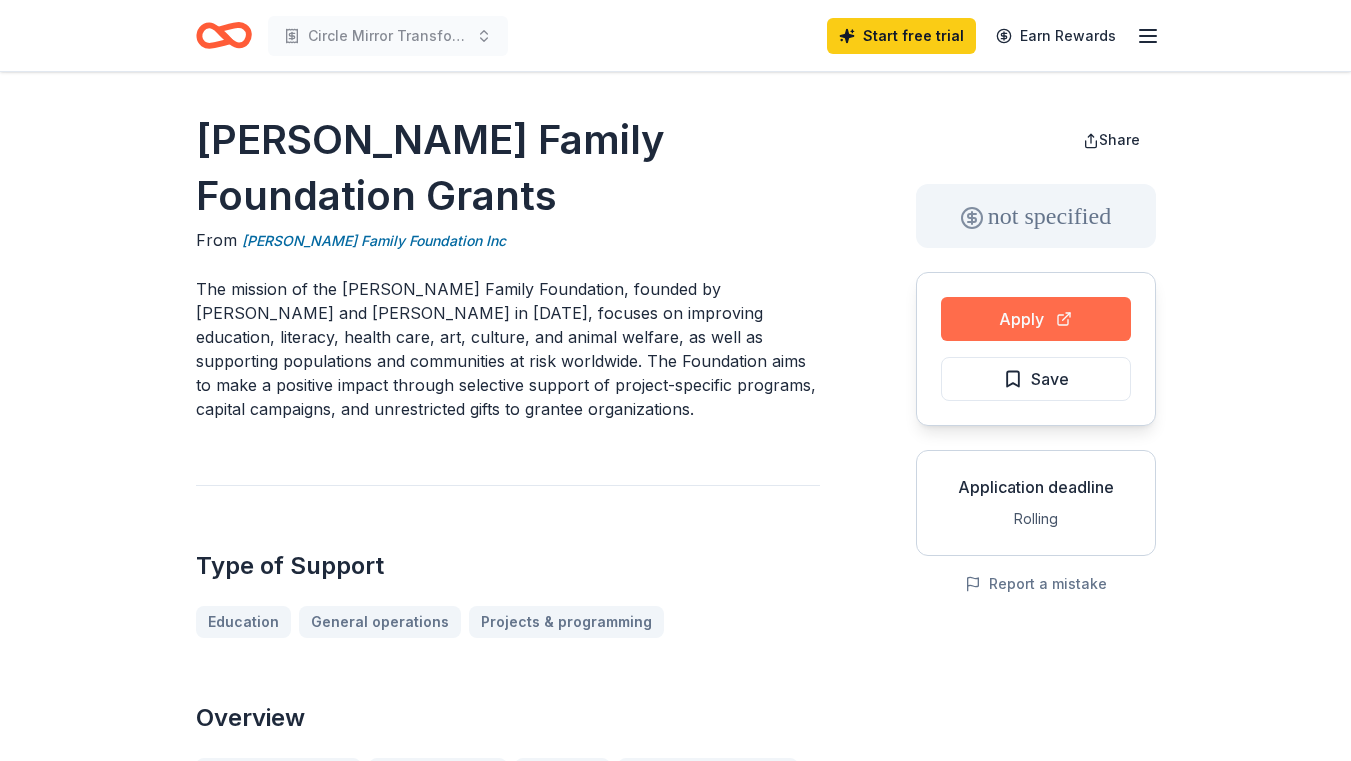 click on "Apply" at bounding box center [1036, 319] 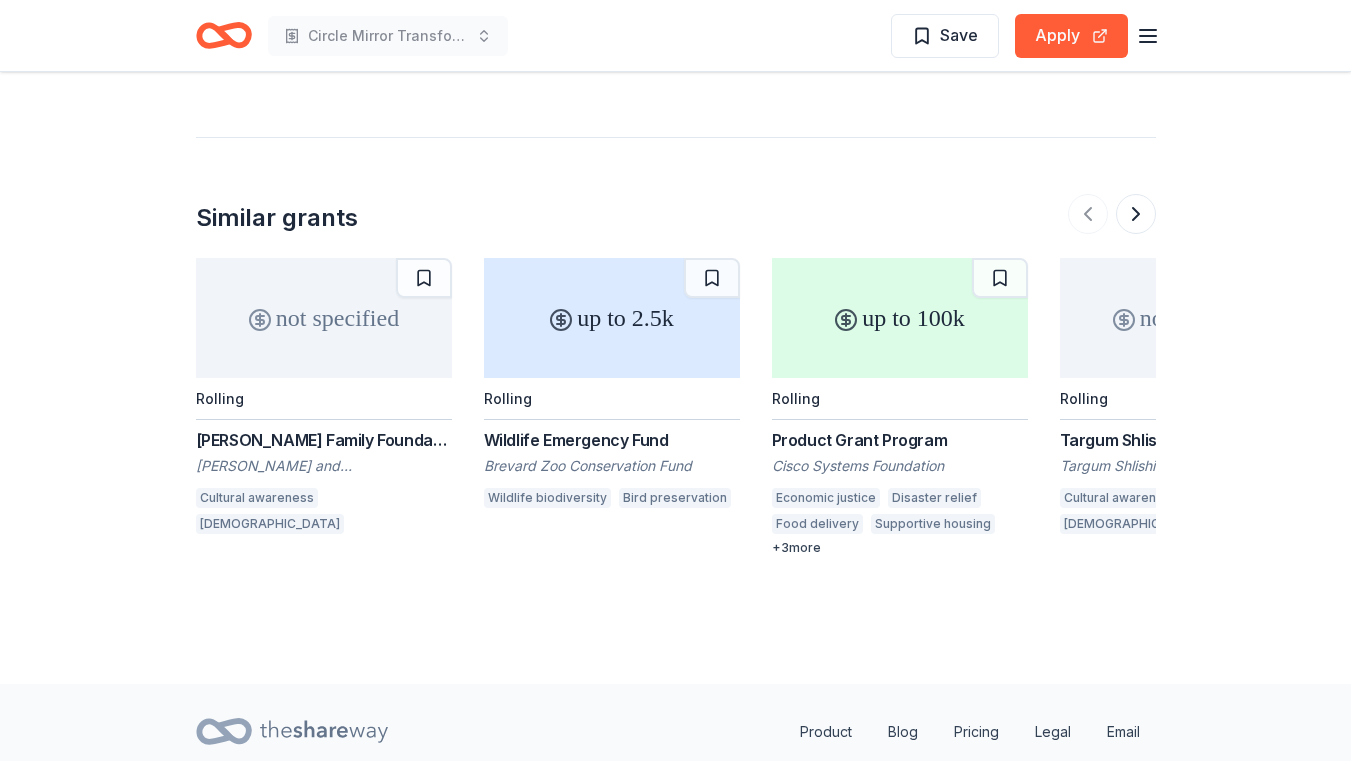 scroll, scrollTop: 1700, scrollLeft: 0, axis: vertical 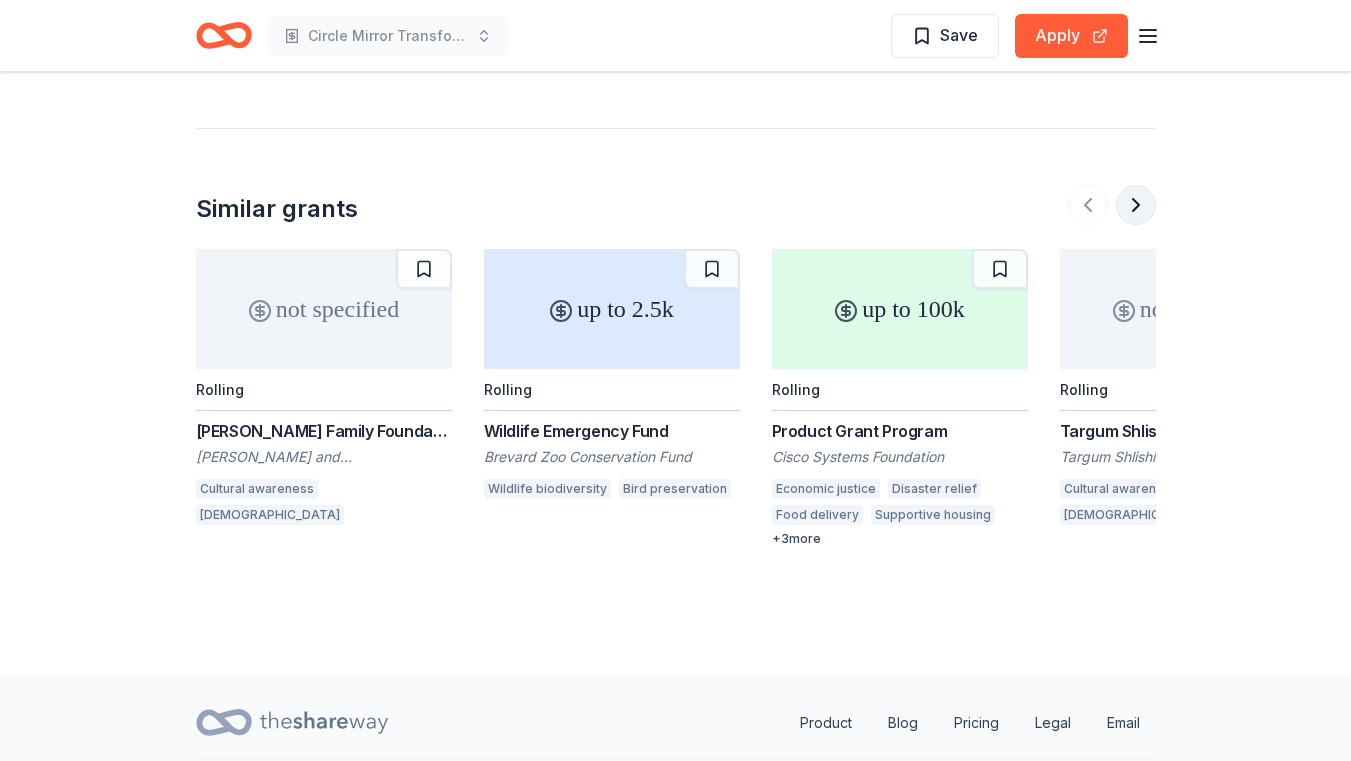 click at bounding box center [1136, 205] 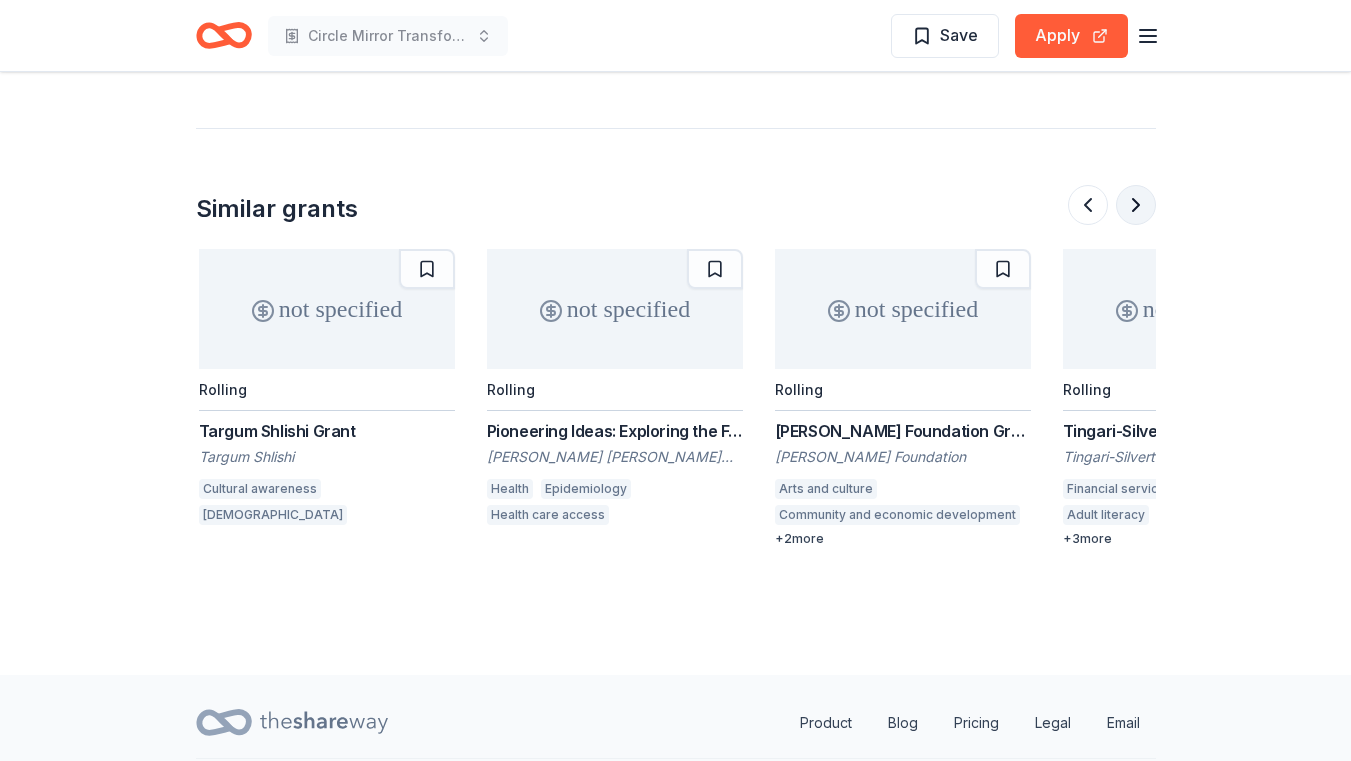 scroll, scrollTop: 0, scrollLeft: 864, axis: horizontal 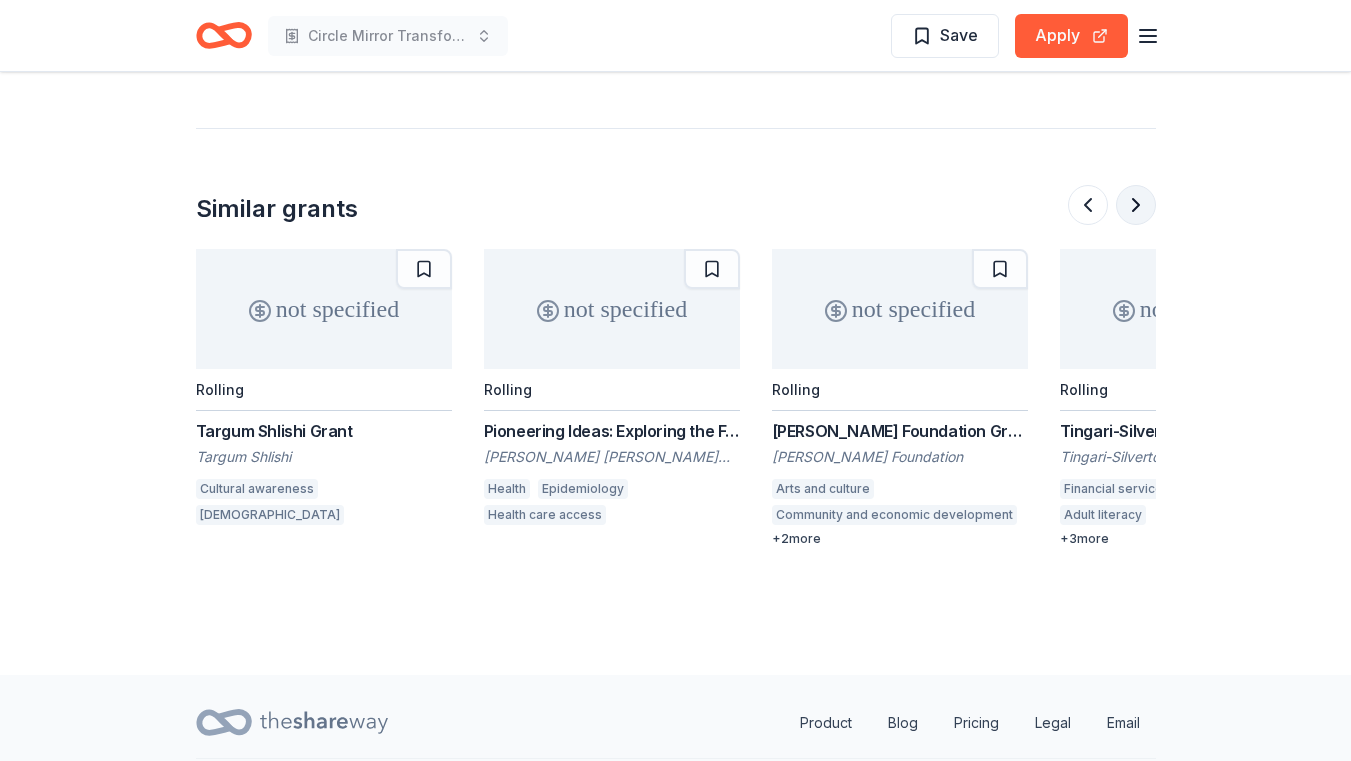 click at bounding box center (1136, 205) 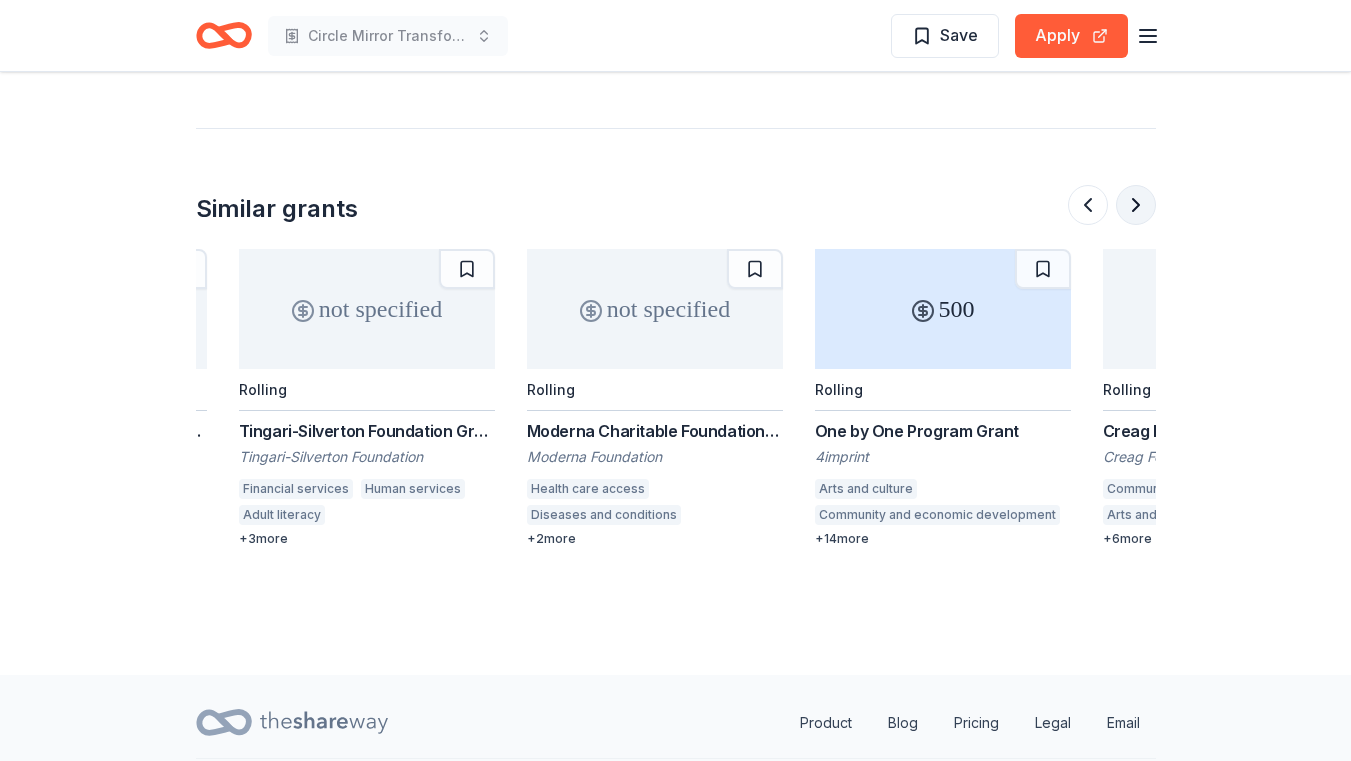 scroll, scrollTop: 0, scrollLeft: 1728, axis: horizontal 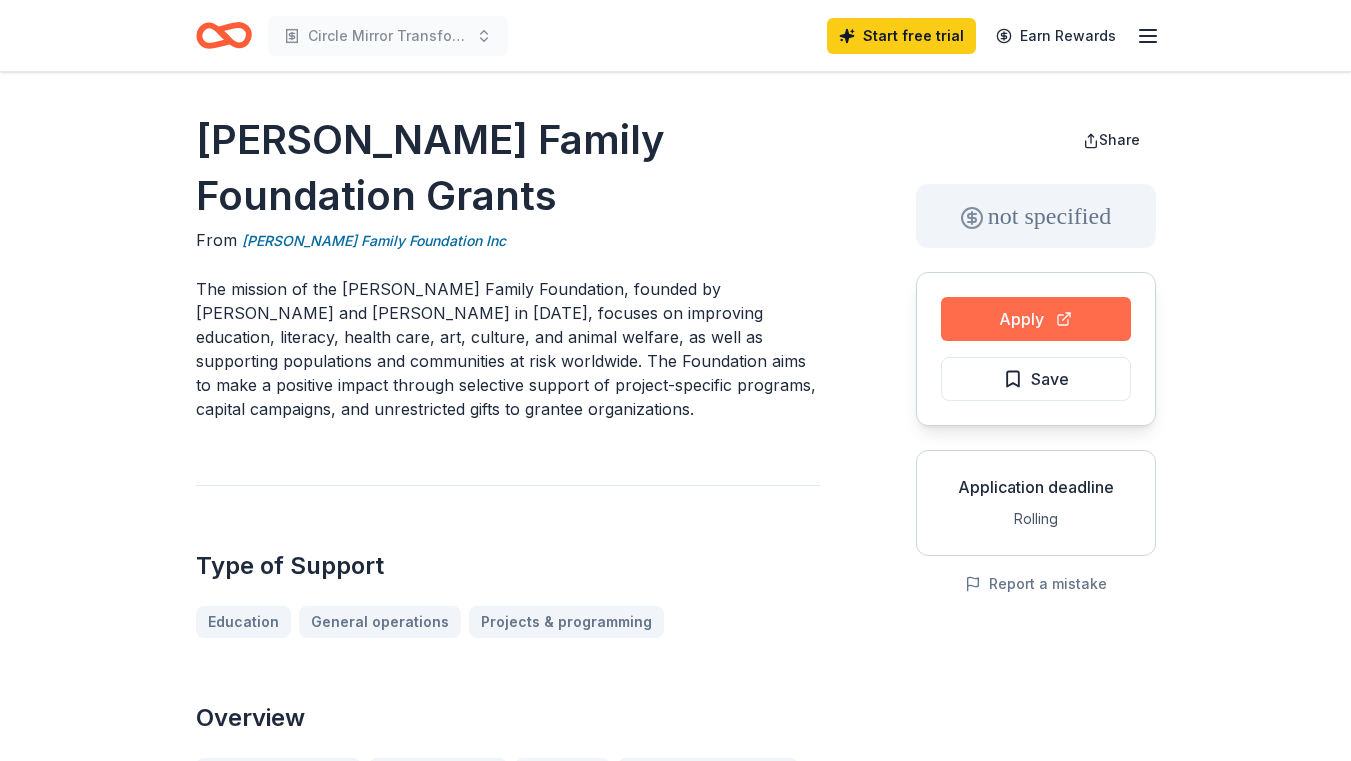 click on "Apply" at bounding box center [1036, 319] 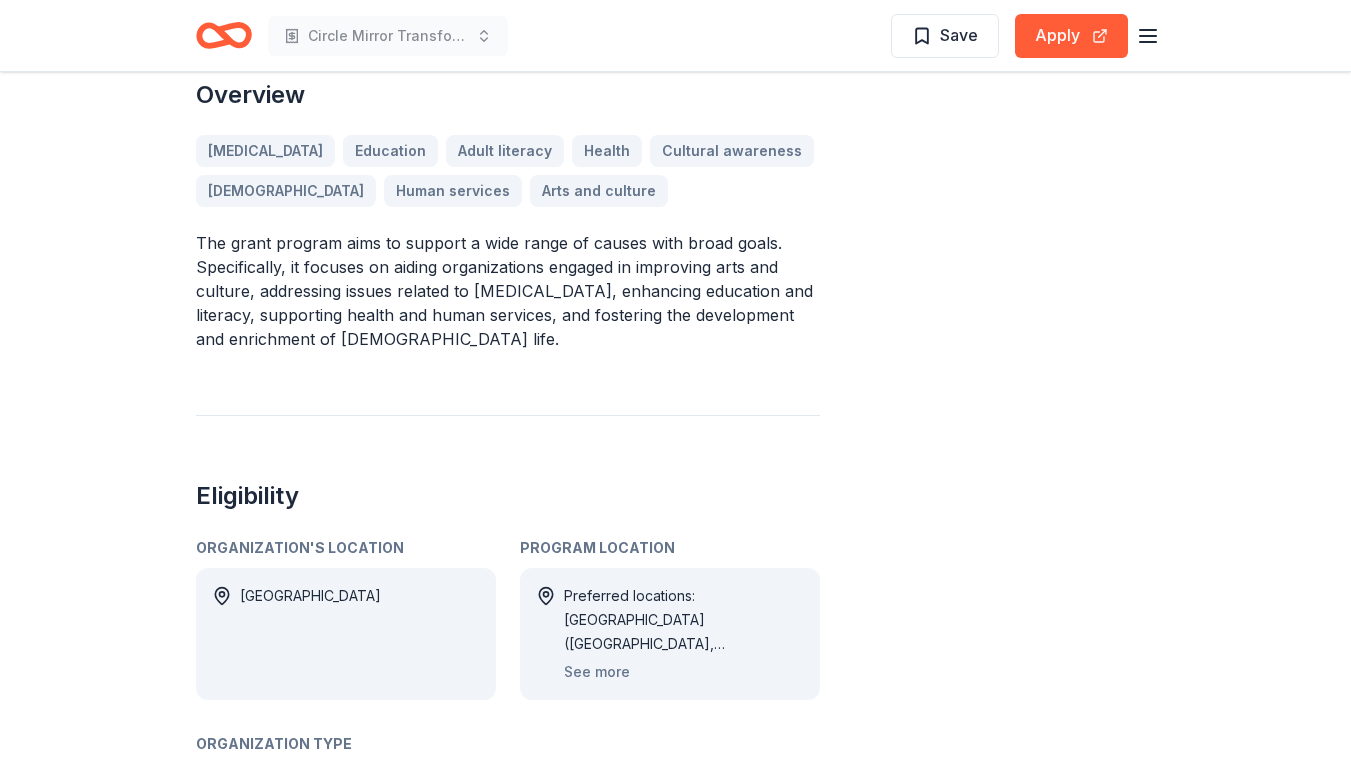 scroll, scrollTop: 600, scrollLeft: 0, axis: vertical 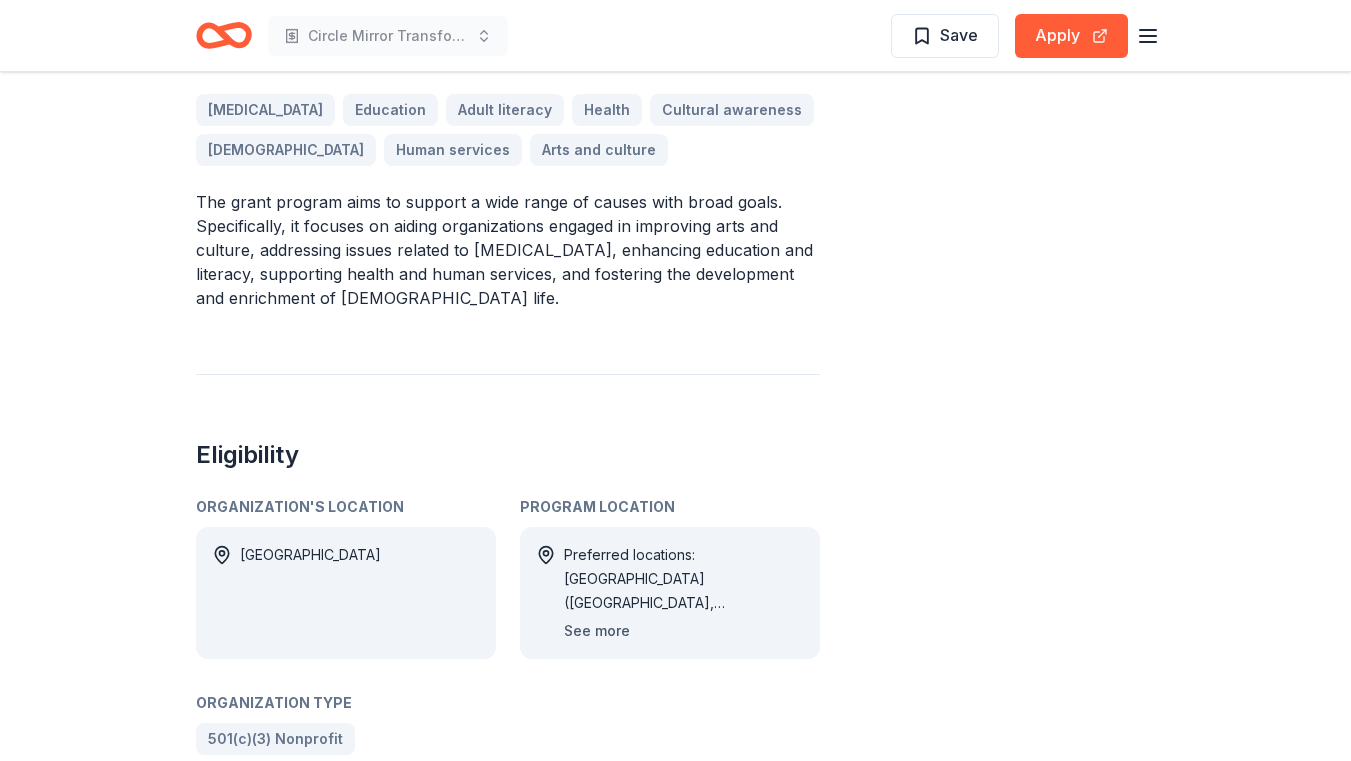 click on "See more" at bounding box center [597, 631] 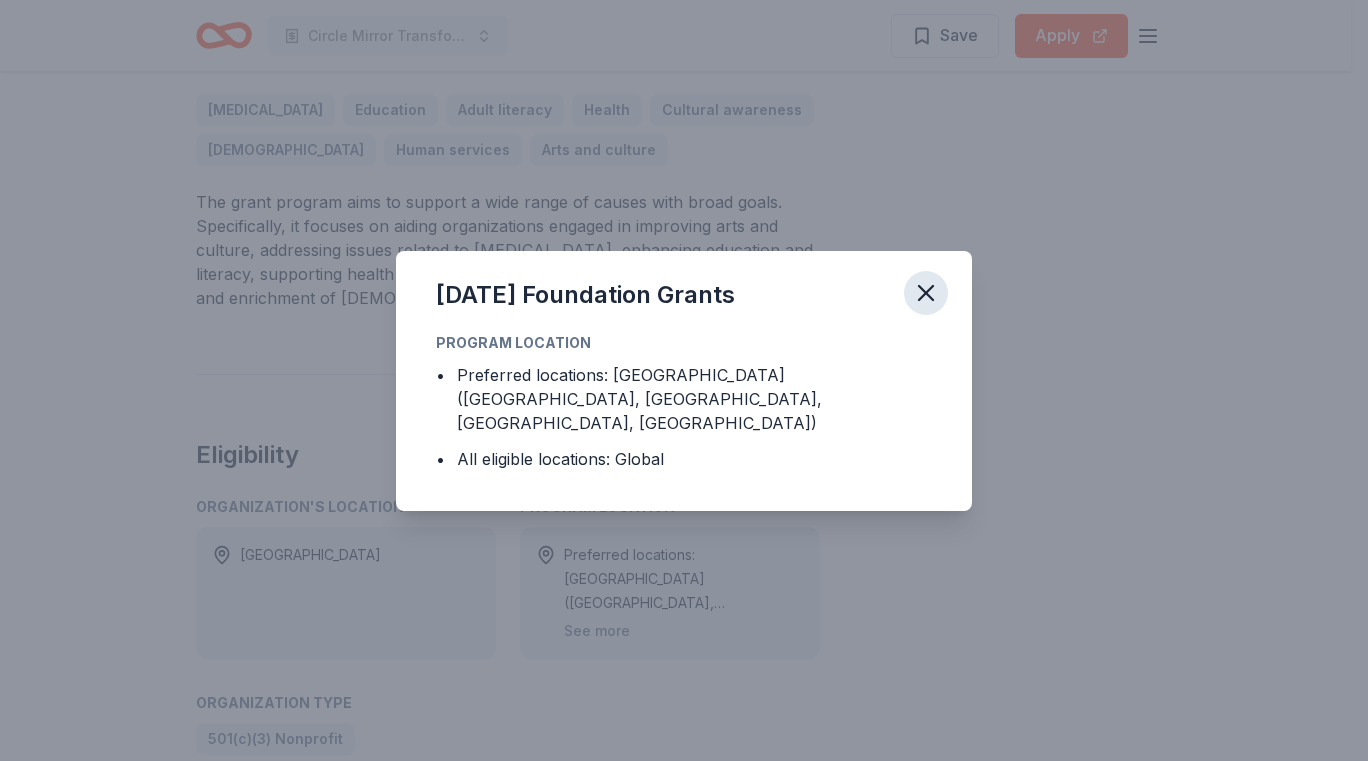 click 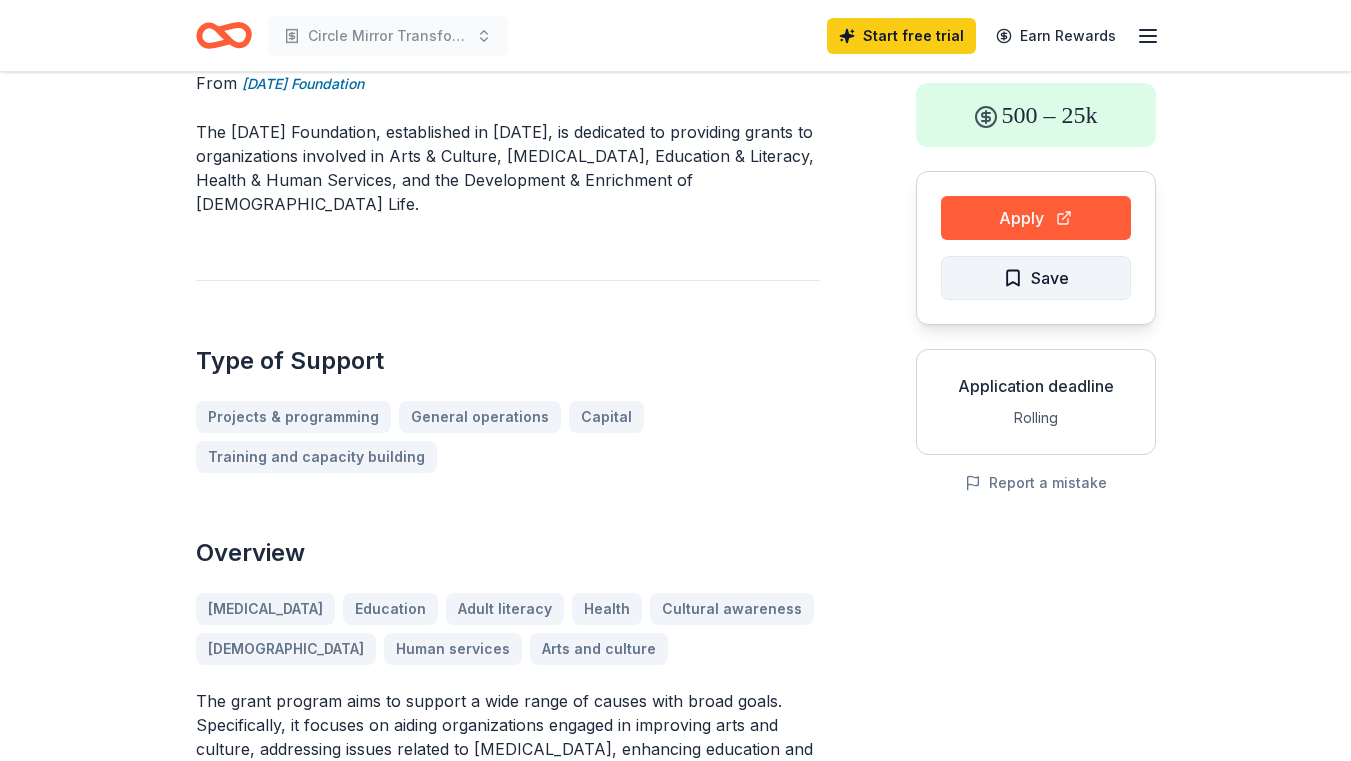 scroll, scrollTop: 100, scrollLeft: 0, axis: vertical 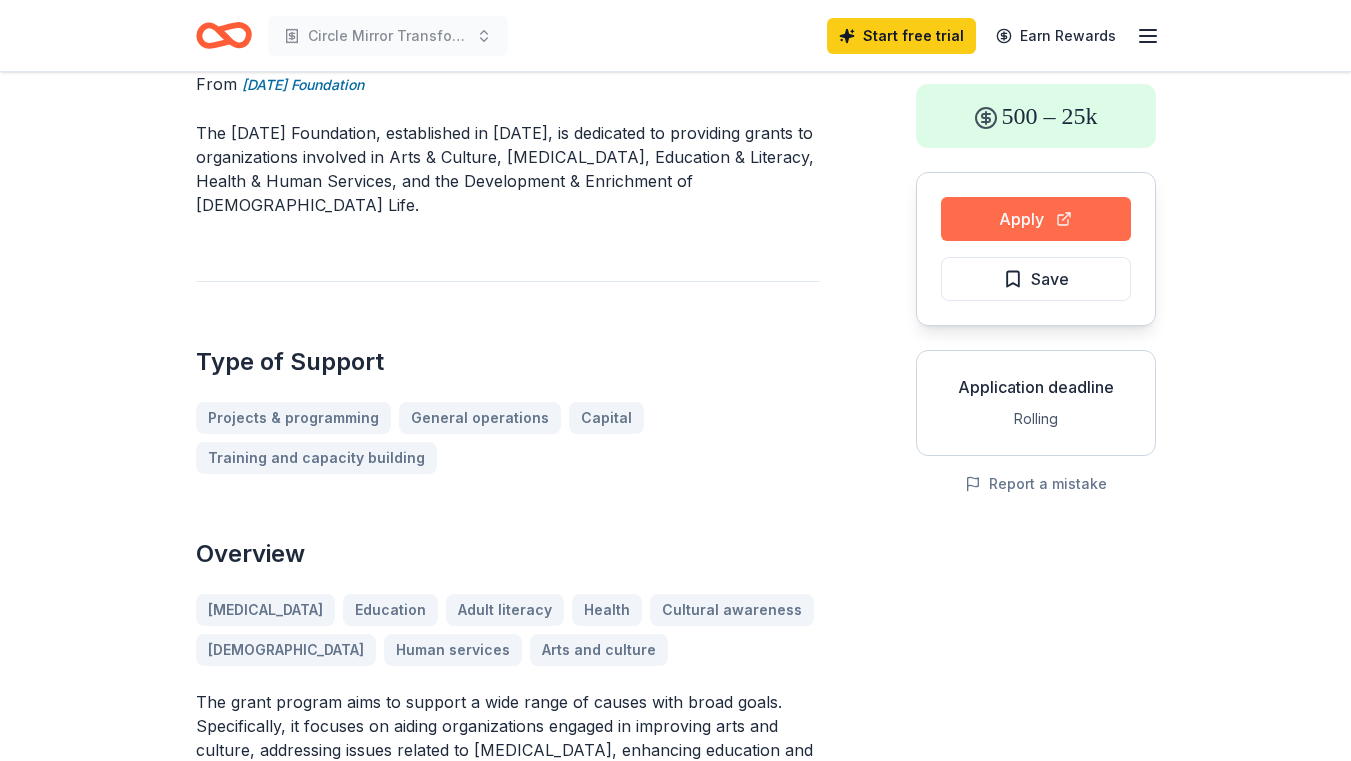 click on "Apply" at bounding box center [1036, 219] 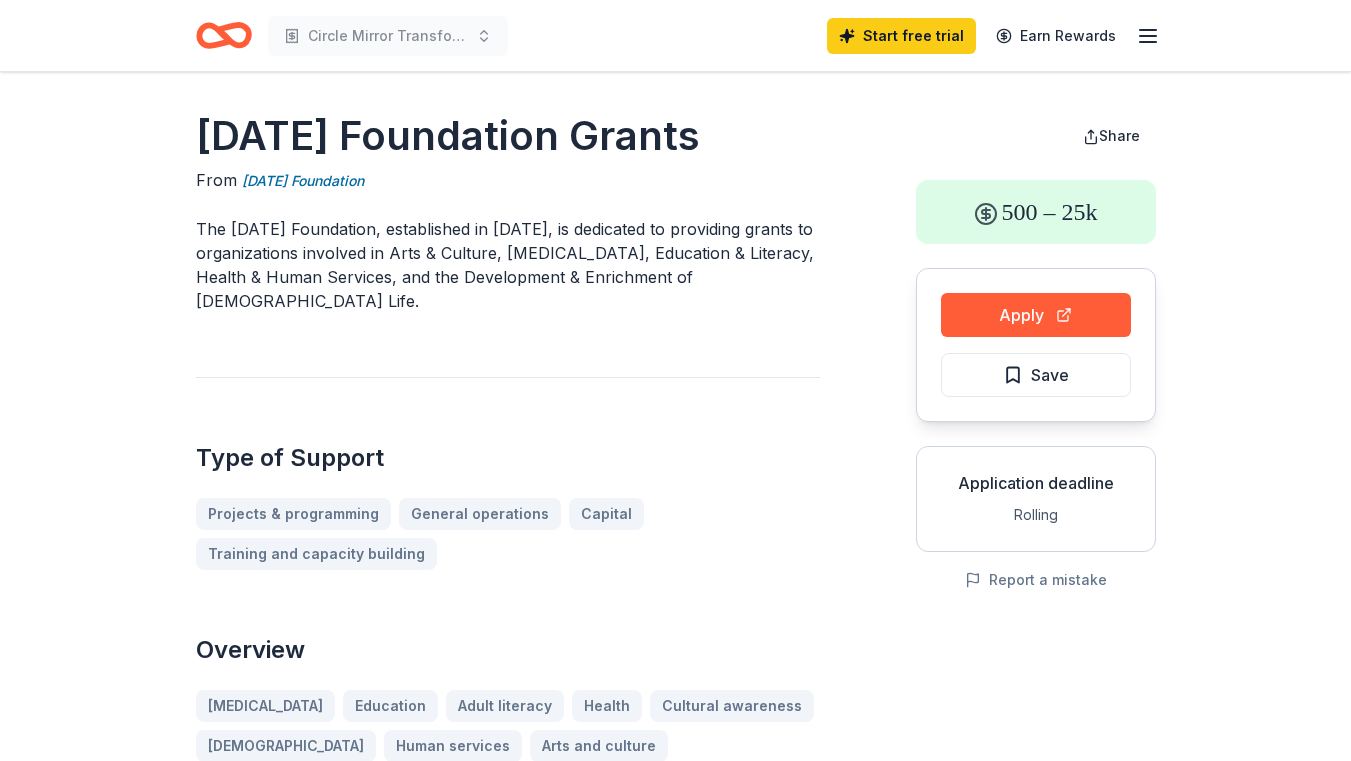 scroll, scrollTop: 0, scrollLeft: 0, axis: both 